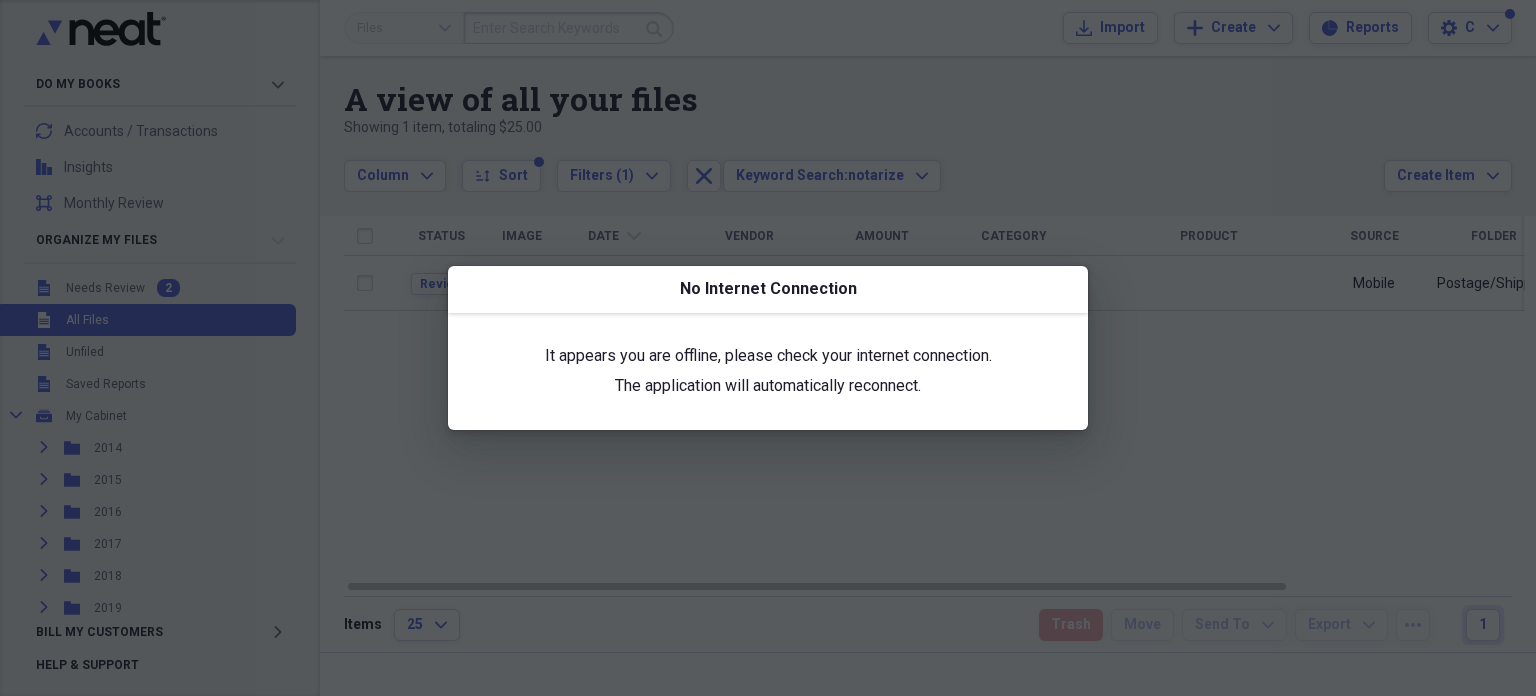 scroll, scrollTop: 0, scrollLeft: 0, axis: both 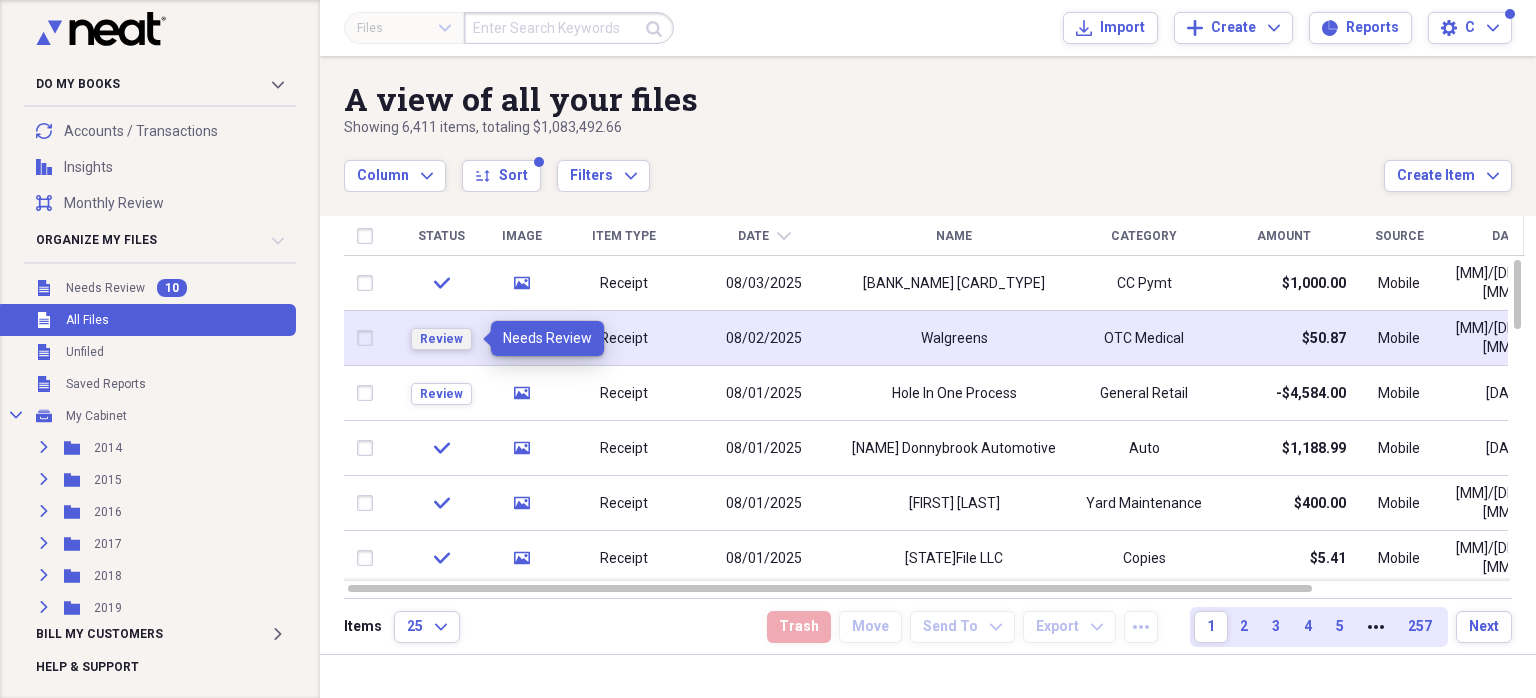 click on "Review" at bounding box center [441, 339] 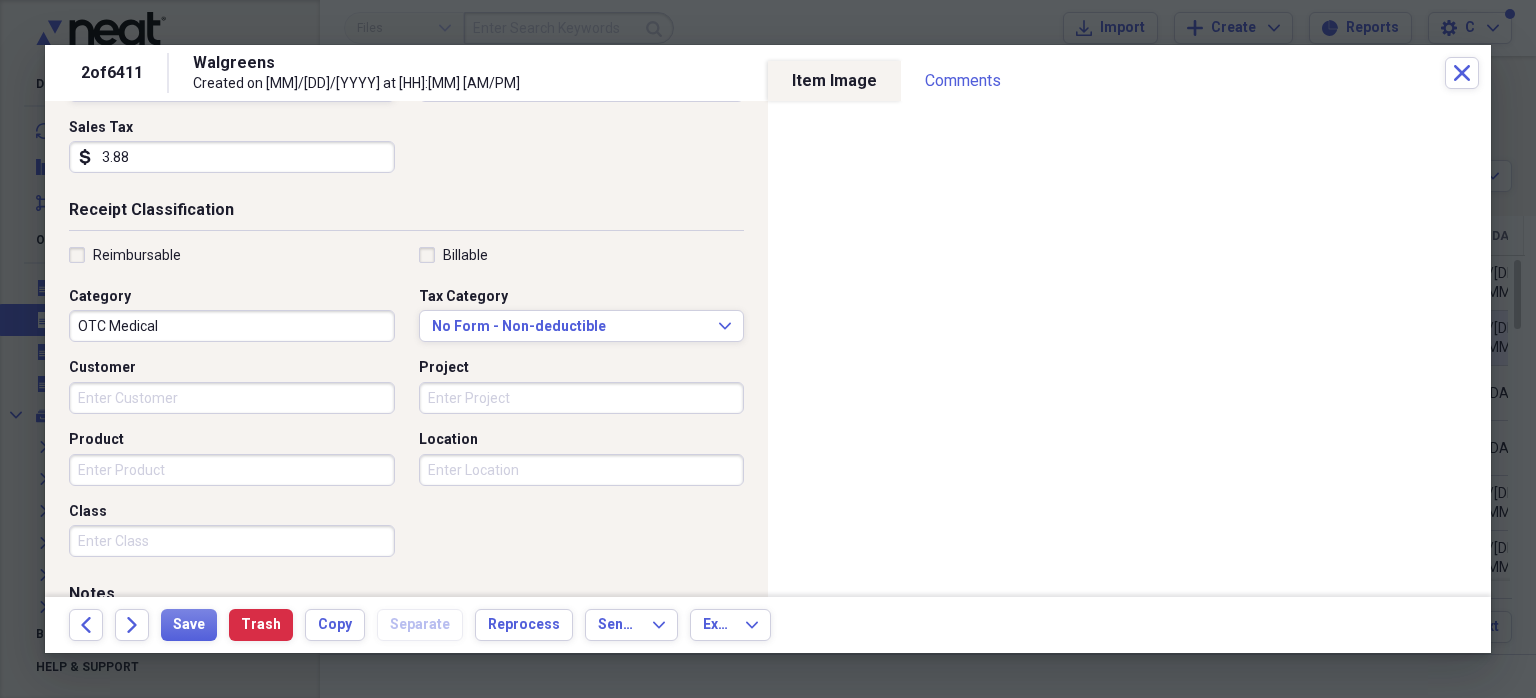 scroll, scrollTop: 333, scrollLeft: 0, axis: vertical 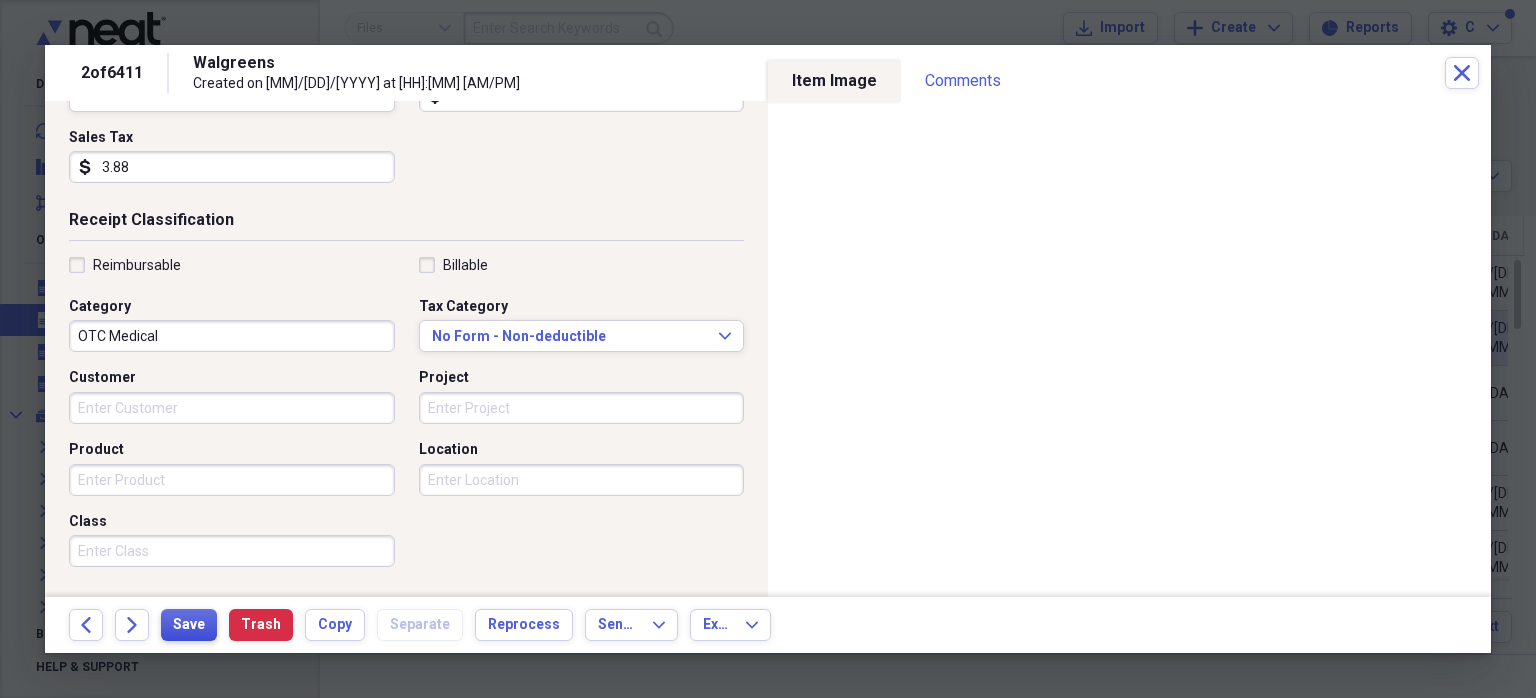 click on "Save" at bounding box center (189, 625) 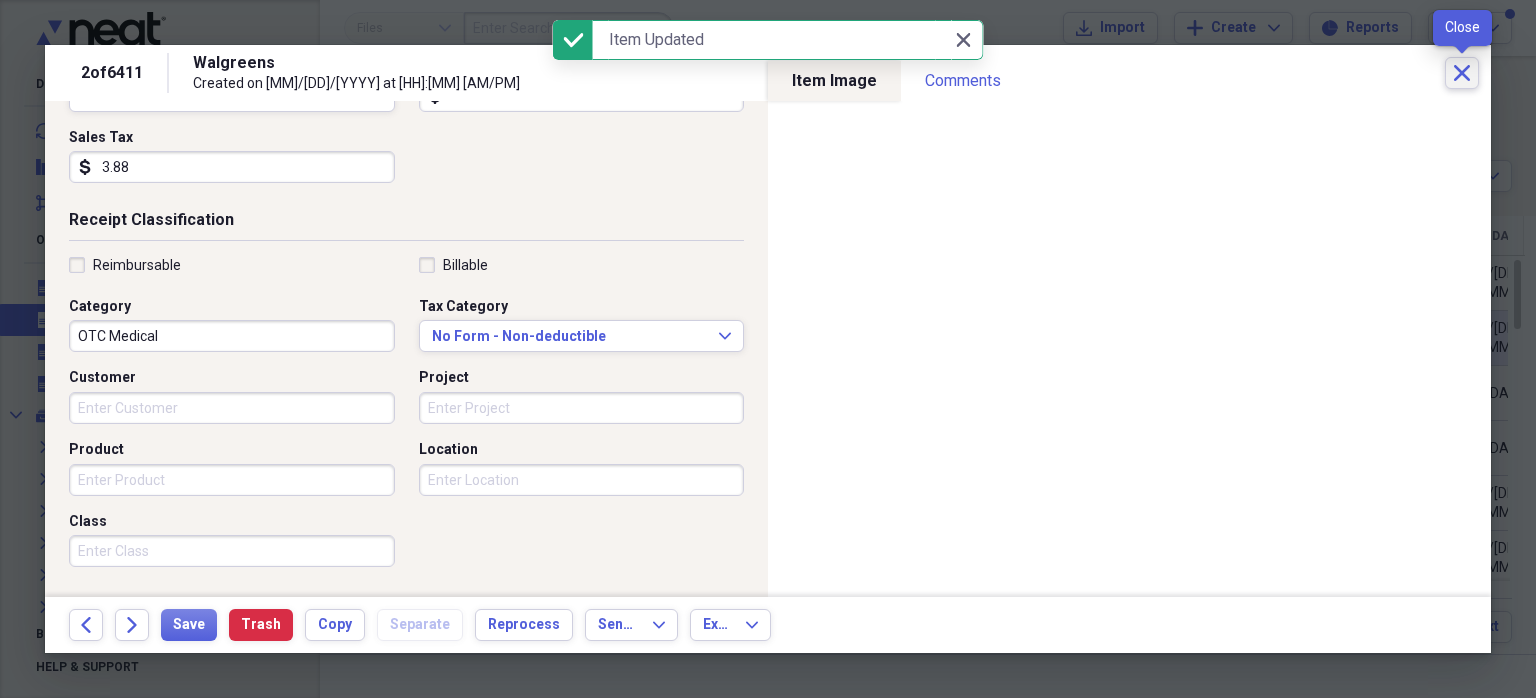 click on "Close" 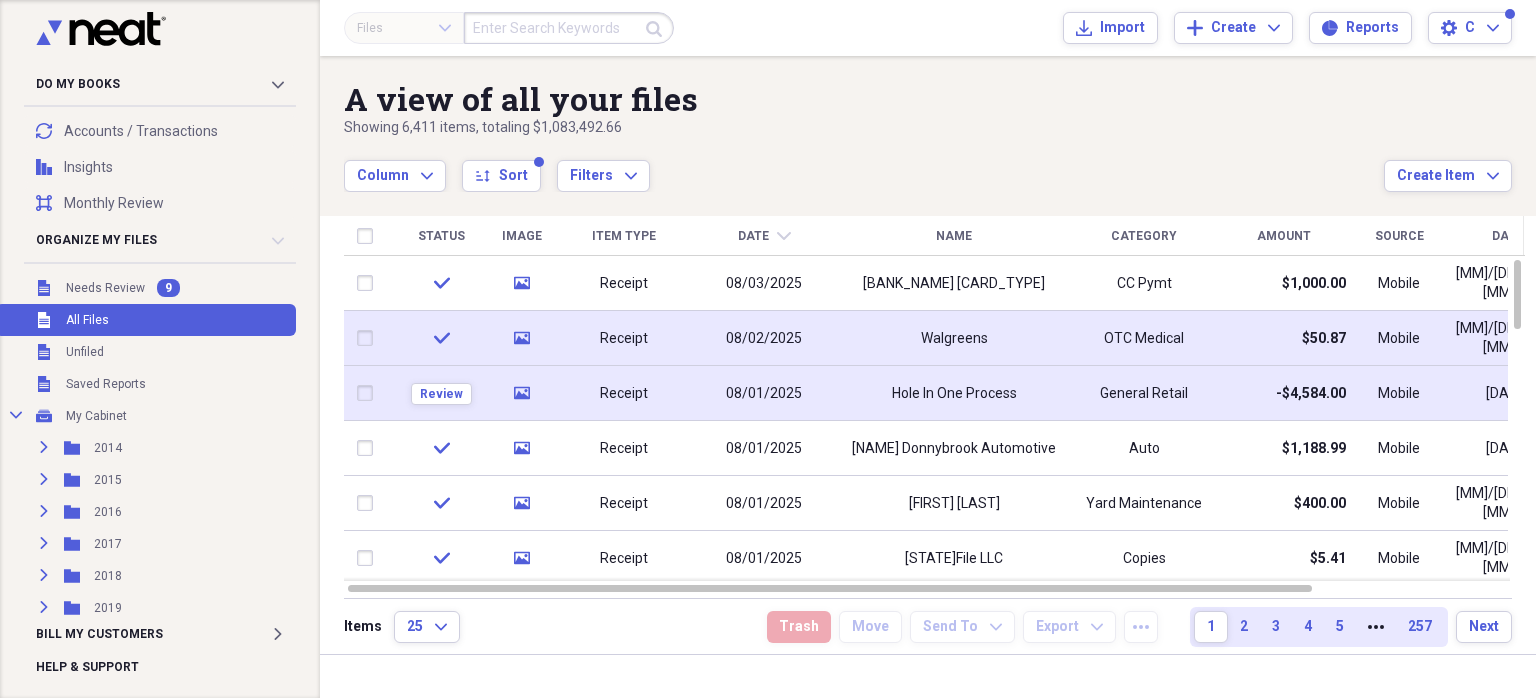 click on "Receipt" at bounding box center (624, 393) 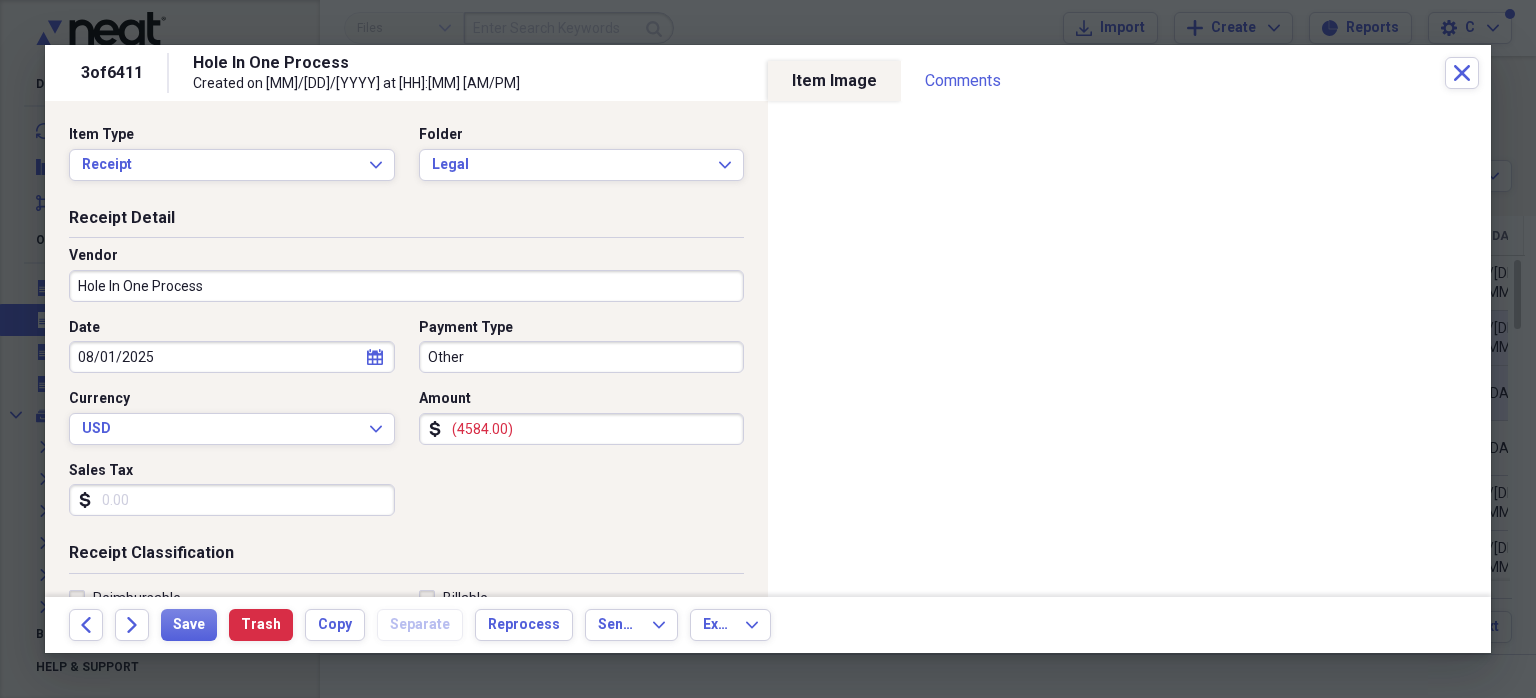 scroll, scrollTop: 434, scrollLeft: 0, axis: vertical 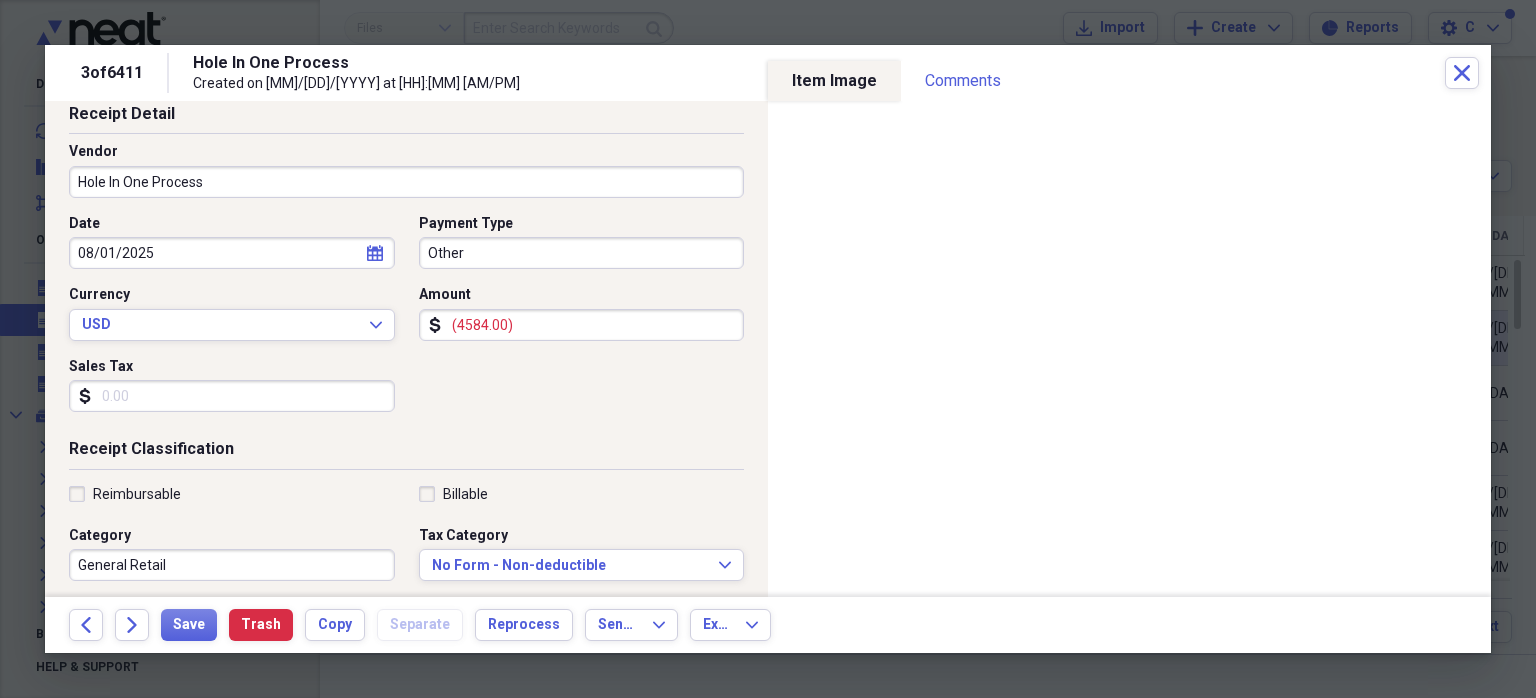 click on "(4584.00)" at bounding box center [582, 325] 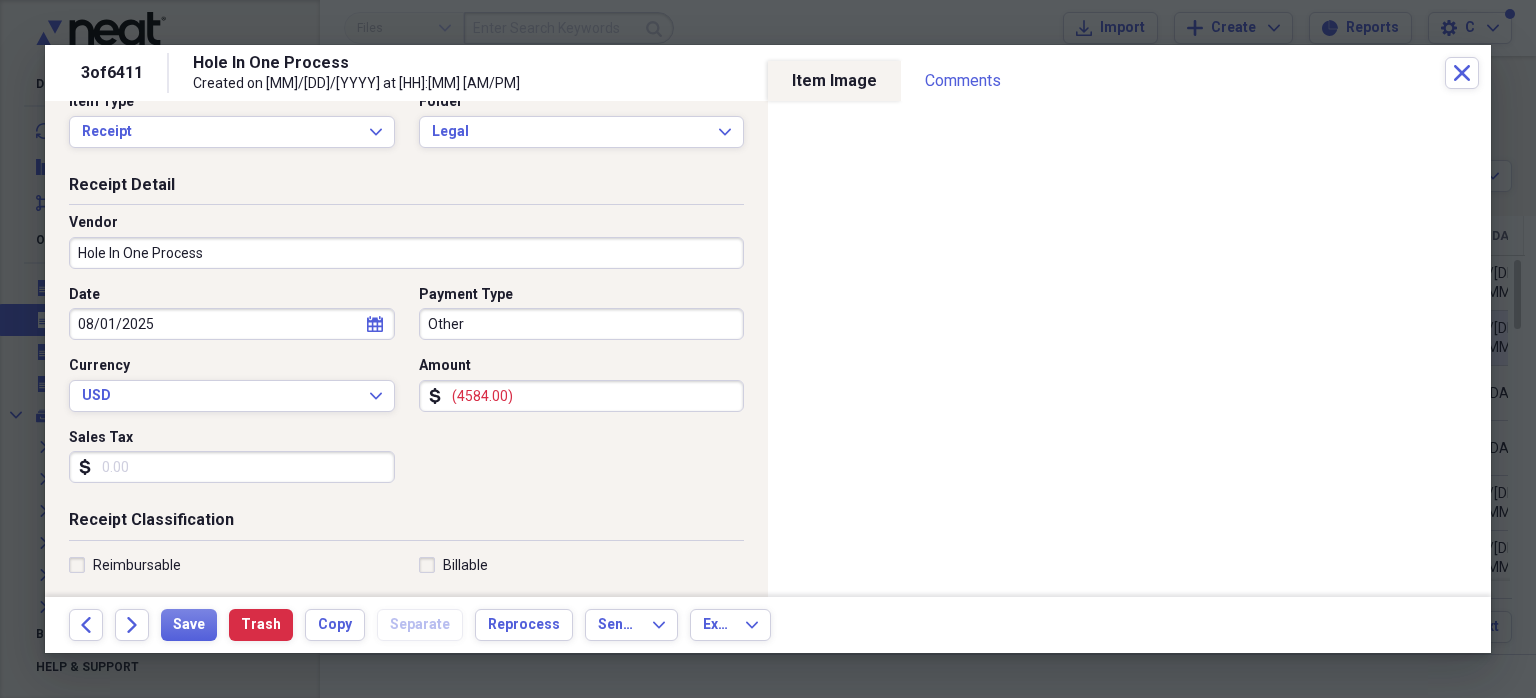 scroll, scrollTop: 0, scrollLeft: 0, axis: both 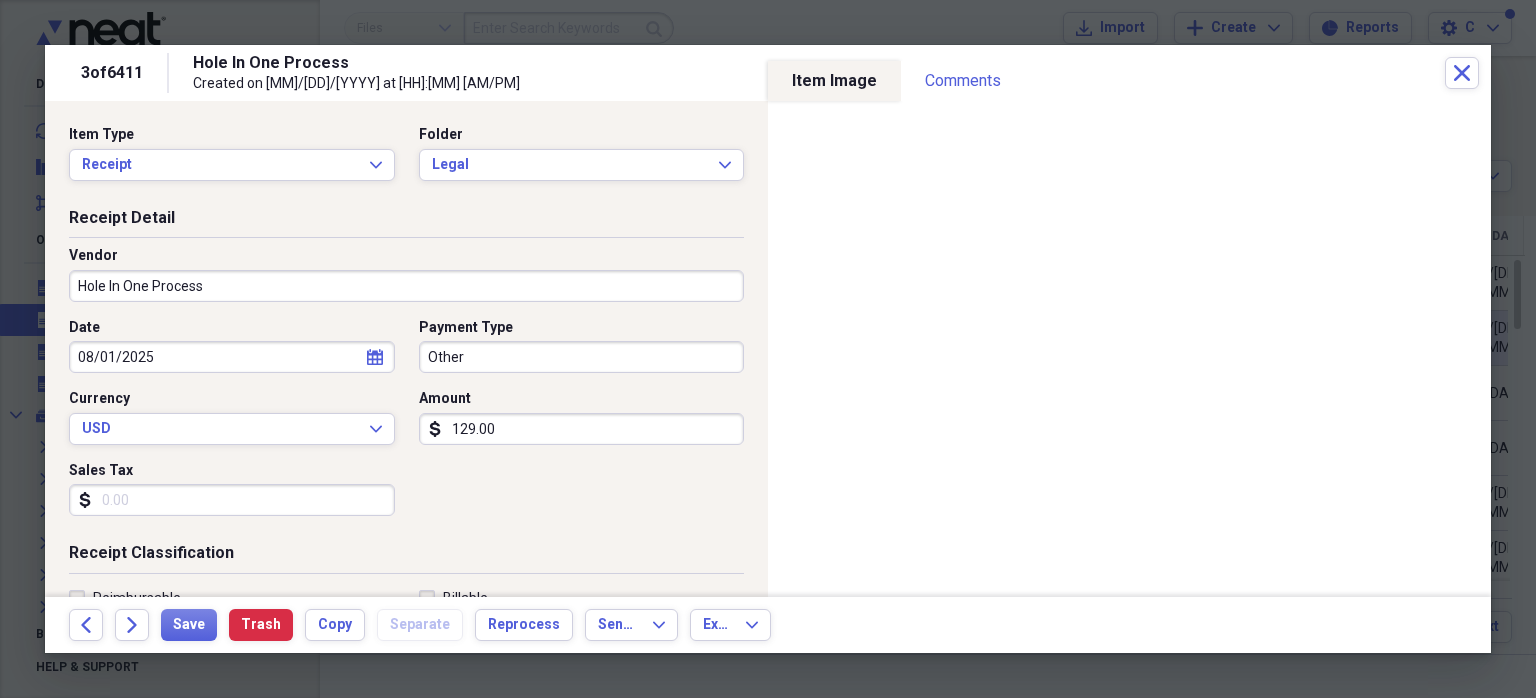 type on "129.00" 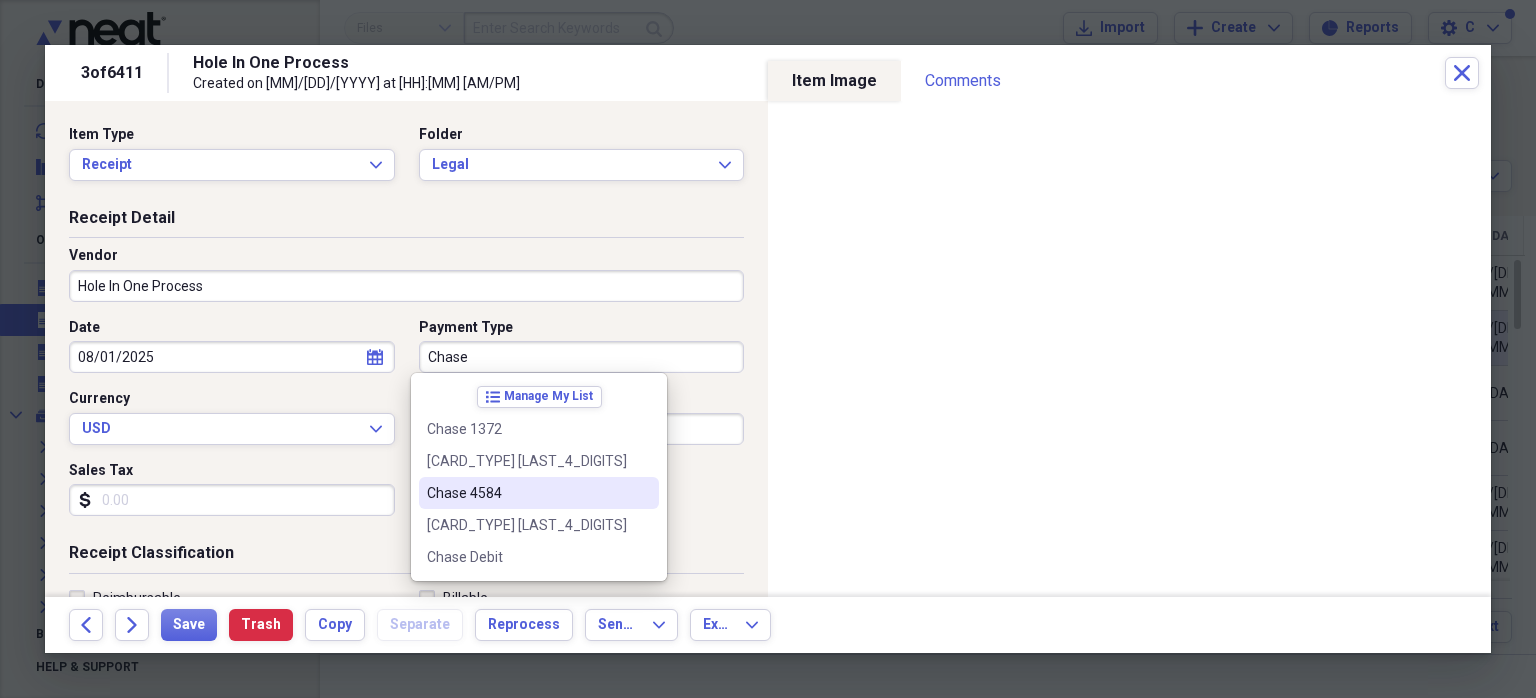 click on "Chase 4584" at bounding box center (527, 493) 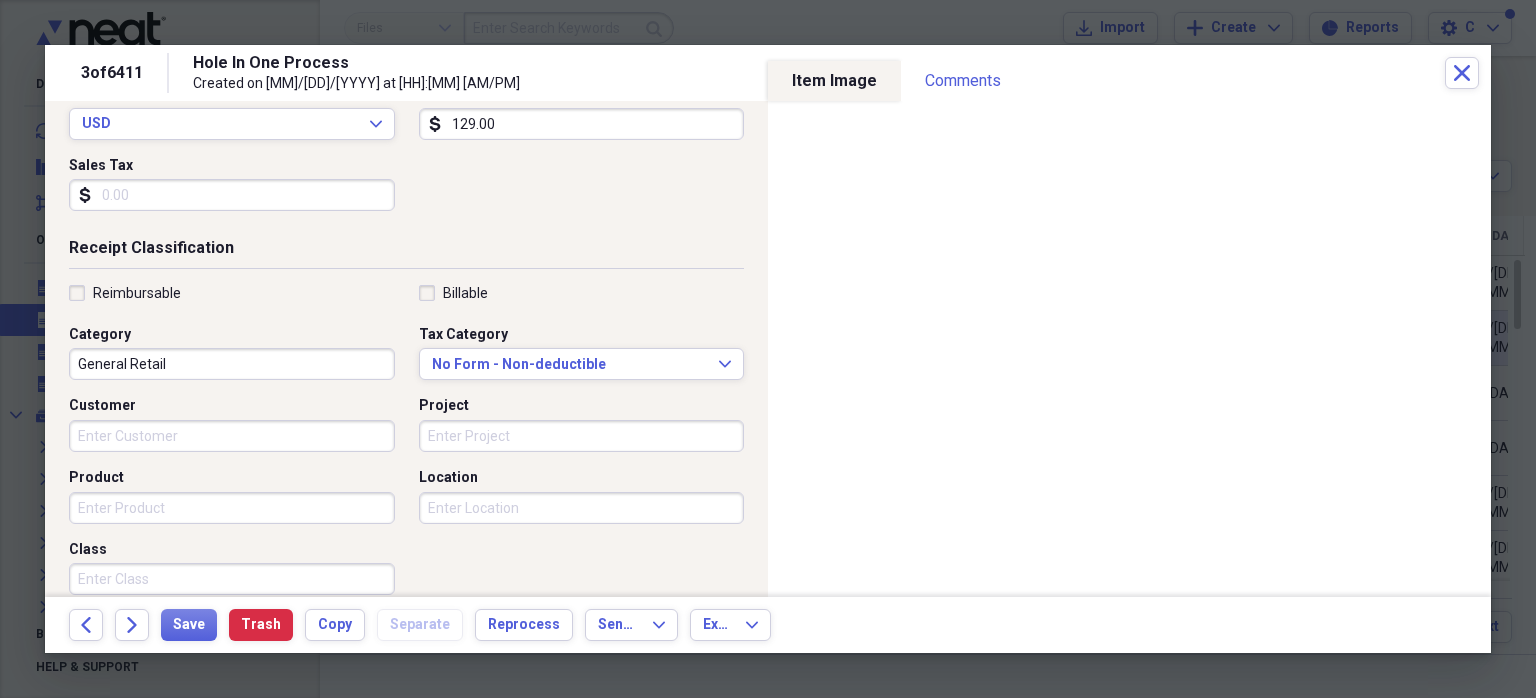 scroll, scrollTop: 311, scrollLeft: 0, axis: vertical 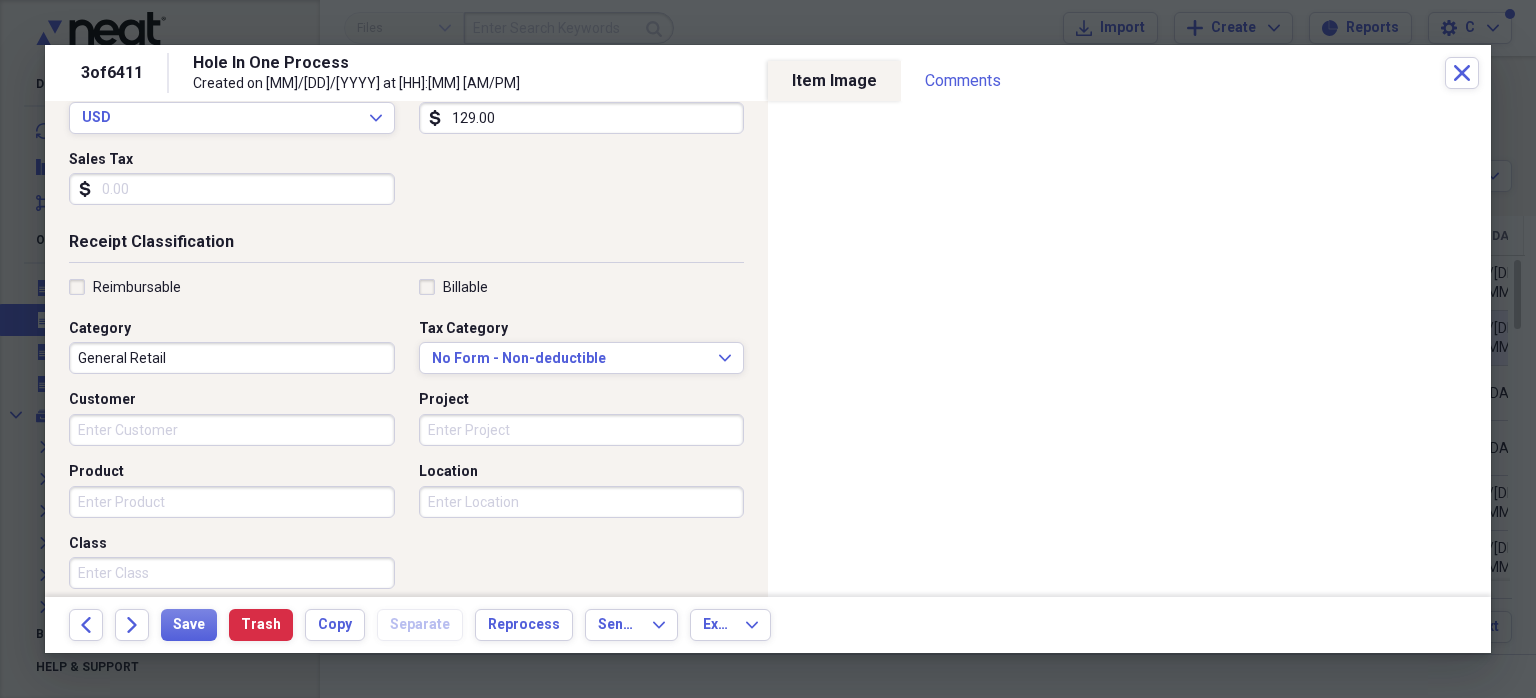 click on "General Retail" at bounding box center [232, 358] 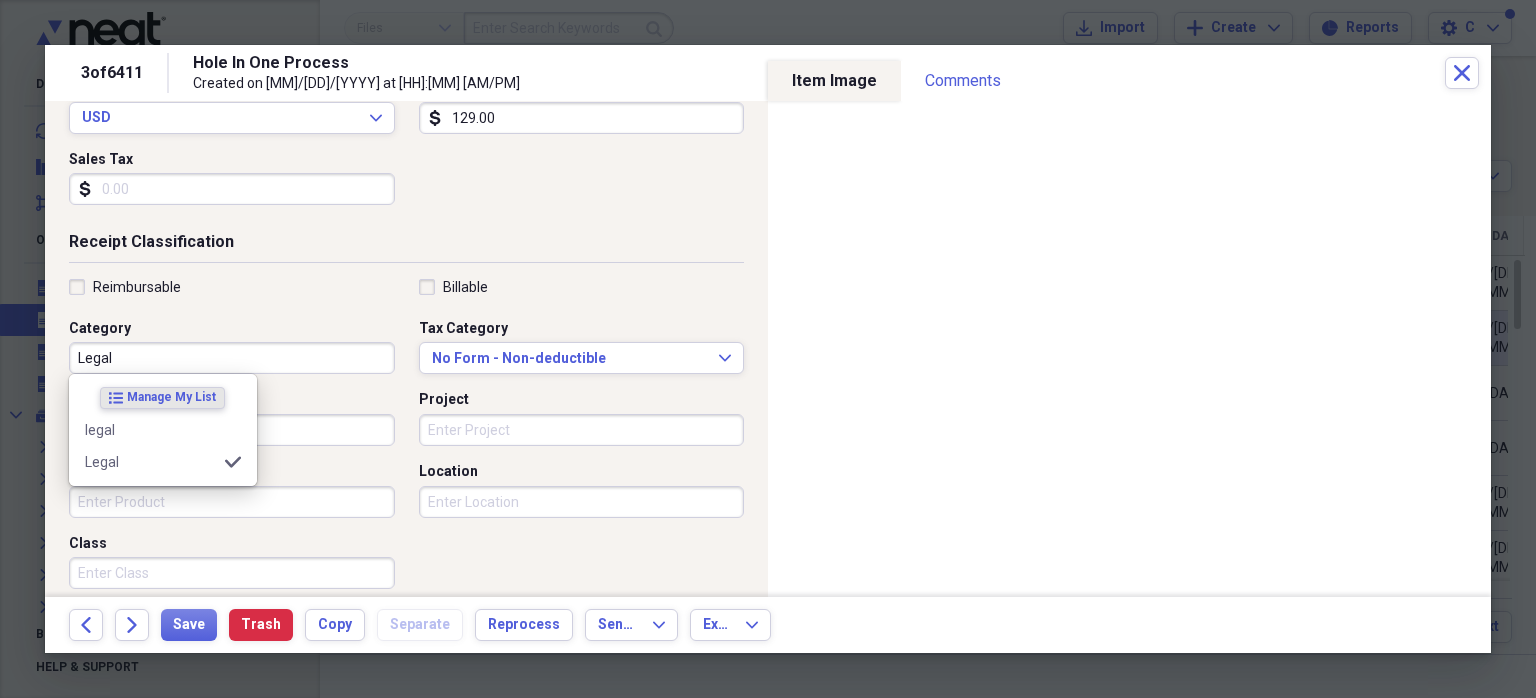 scroll, scrollTop: 0, scrollLeft: 0, axis: both 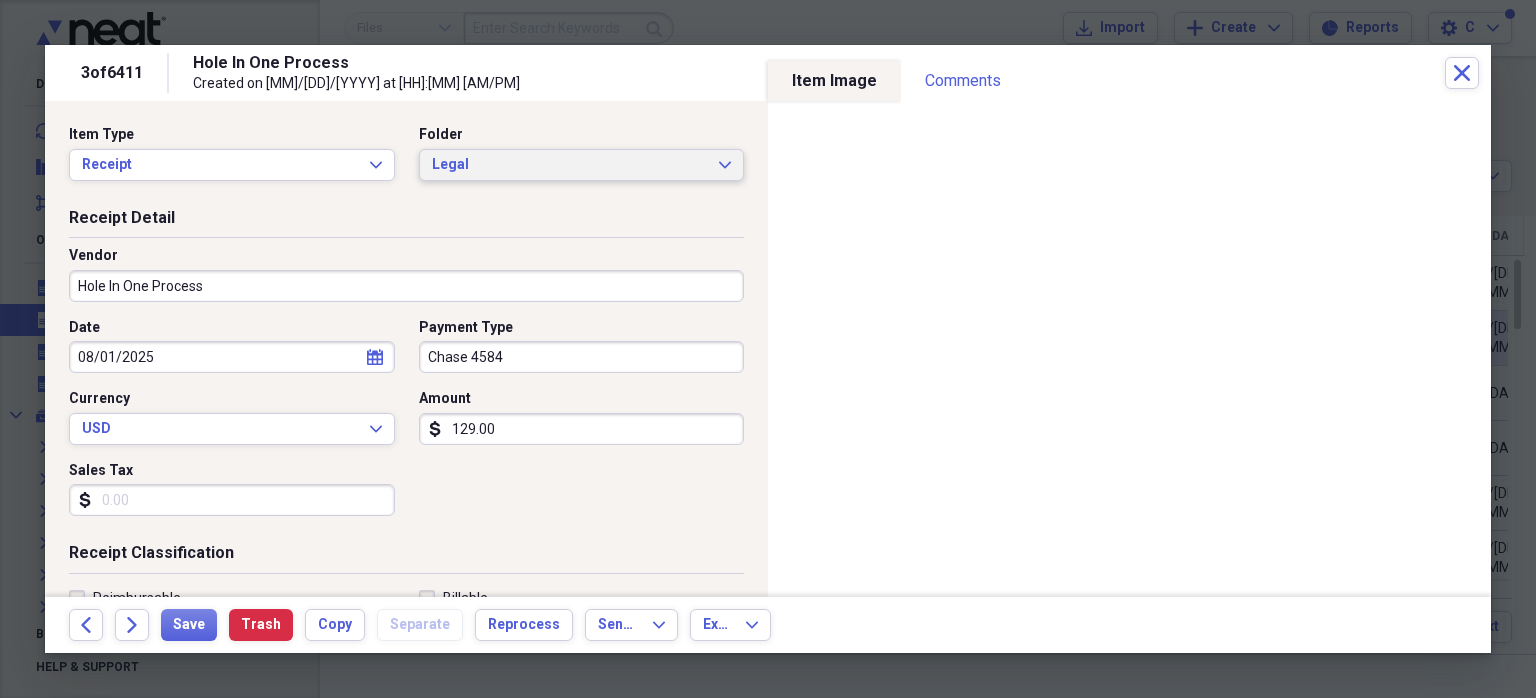 type on "Legal" 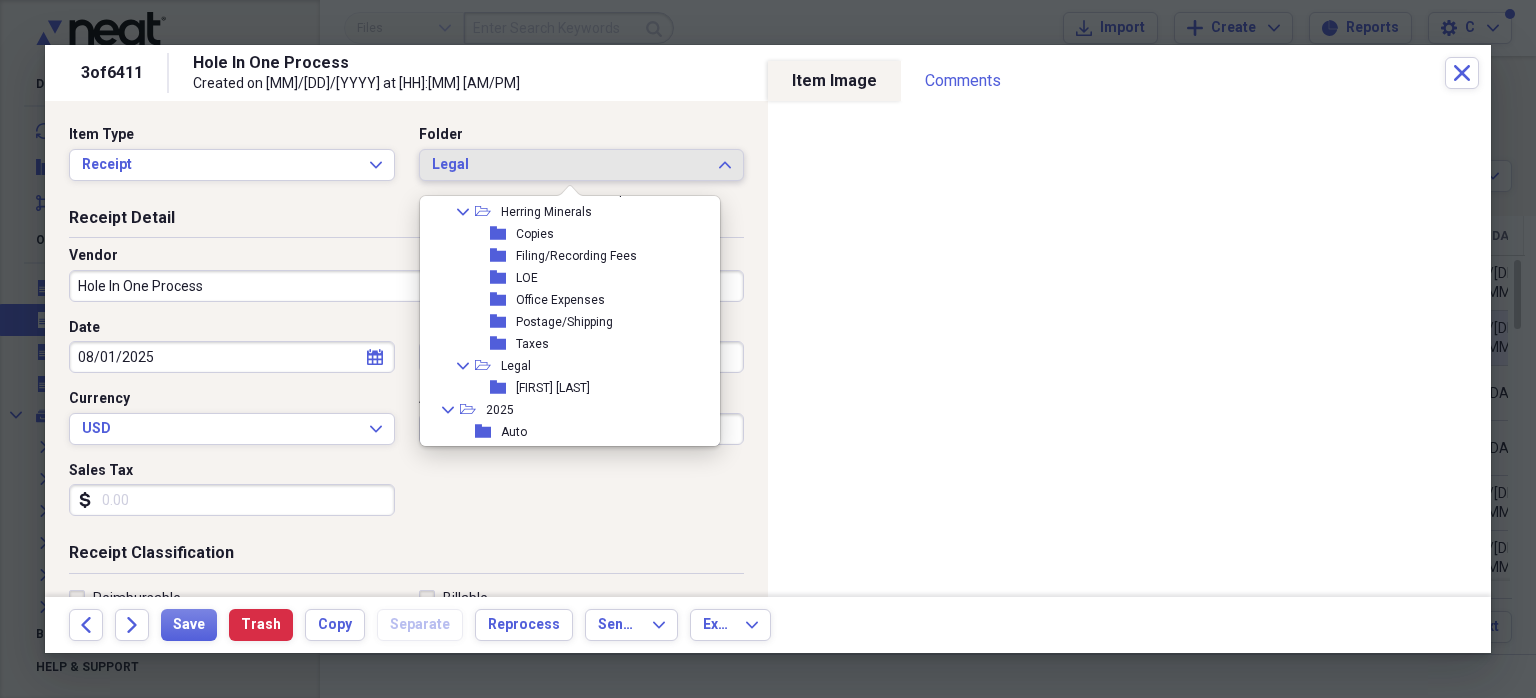 scroll, scrollTop: 1639, scrollLeft: 0, axis: vertical 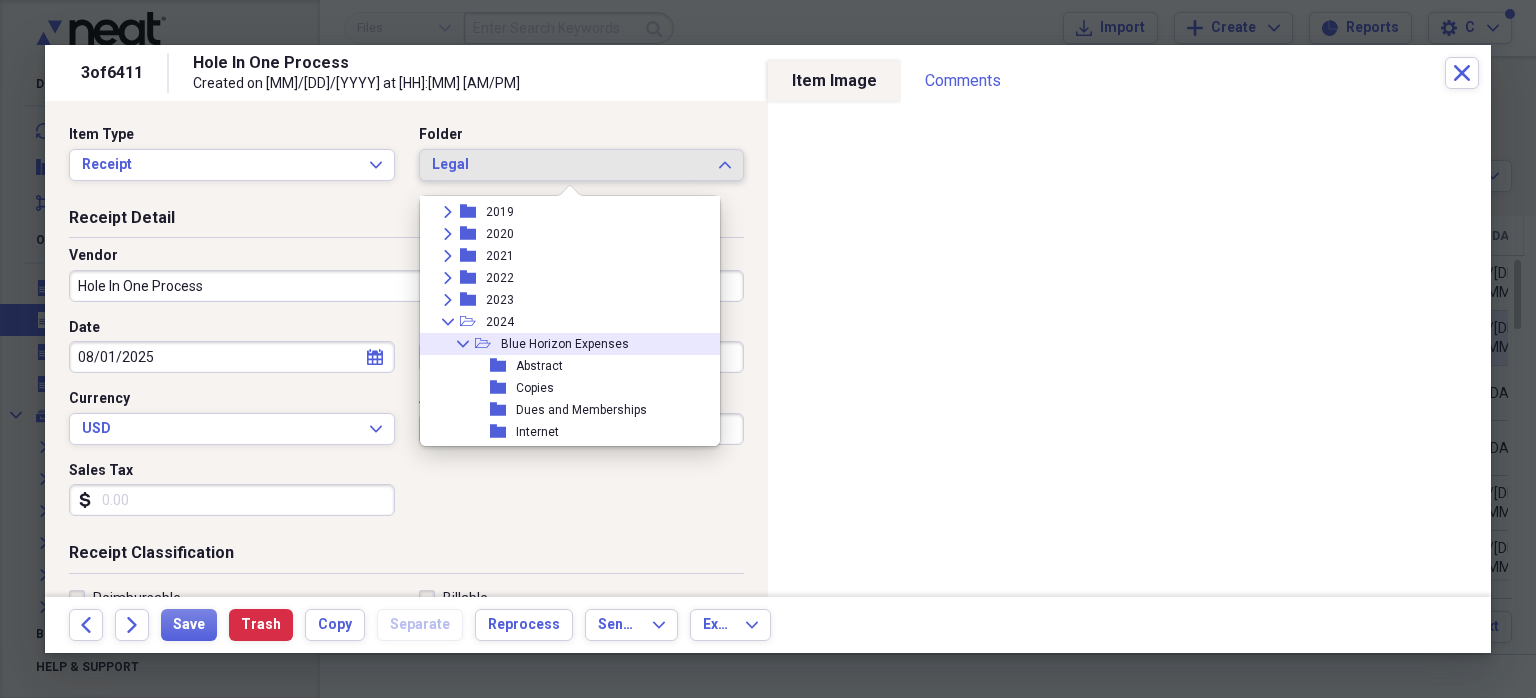 click on "Blue Horizon Expenses" at bounding box center (565, 344) 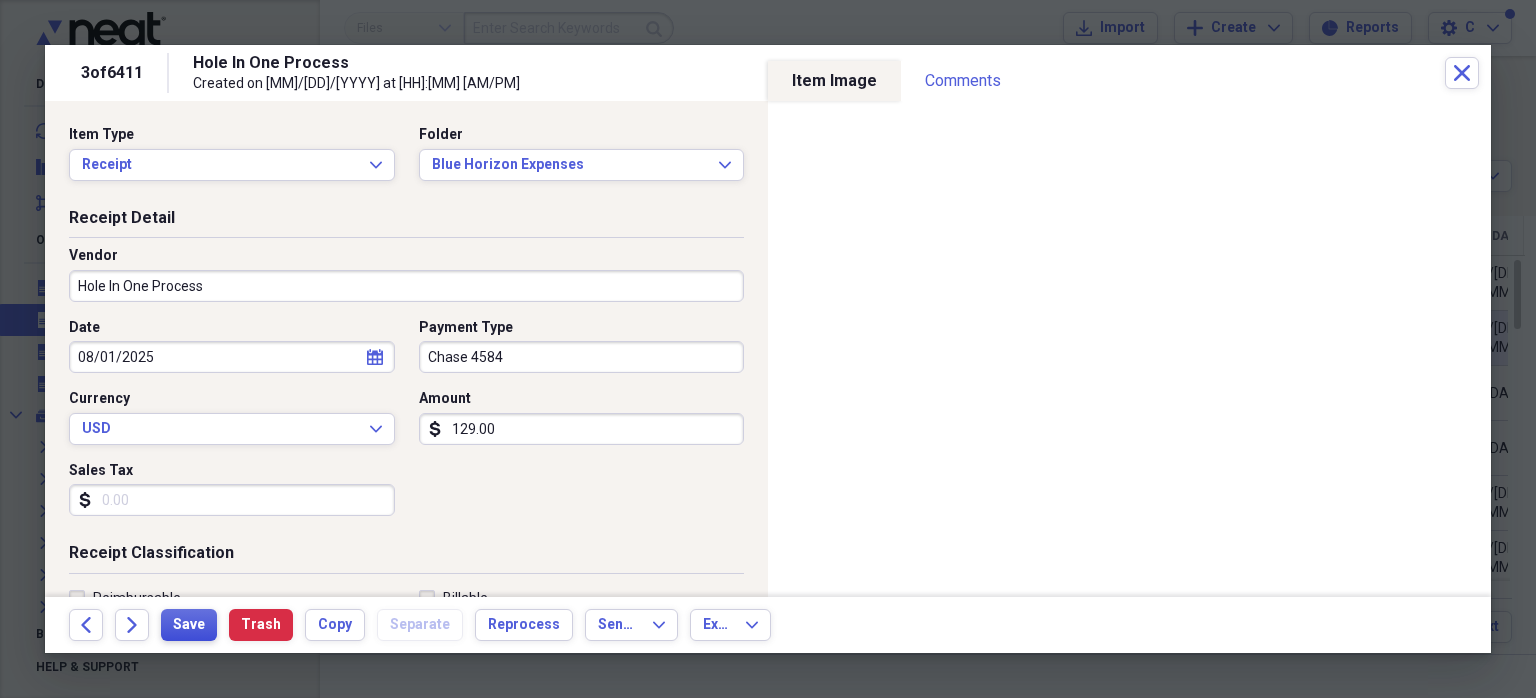 click on "Save" at bounding box center (189, 625) 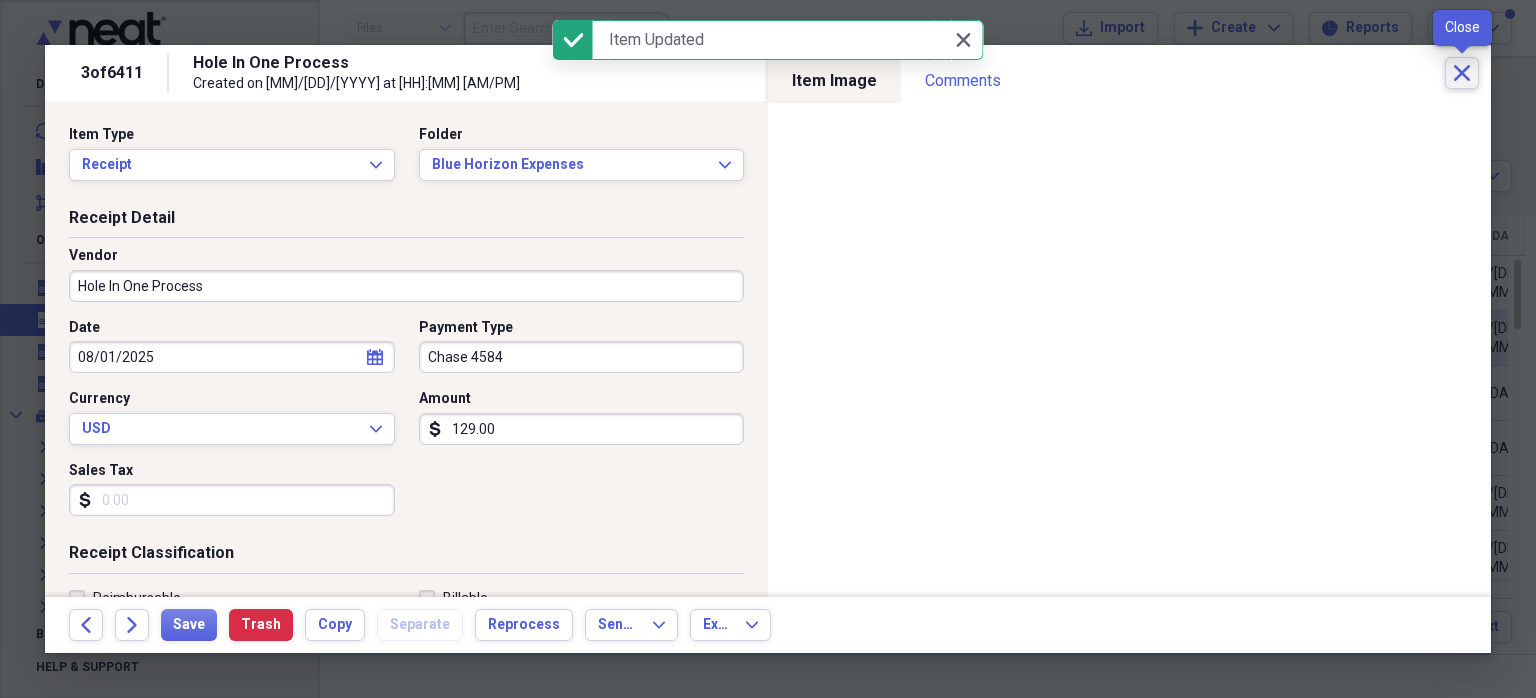 click on "Close" 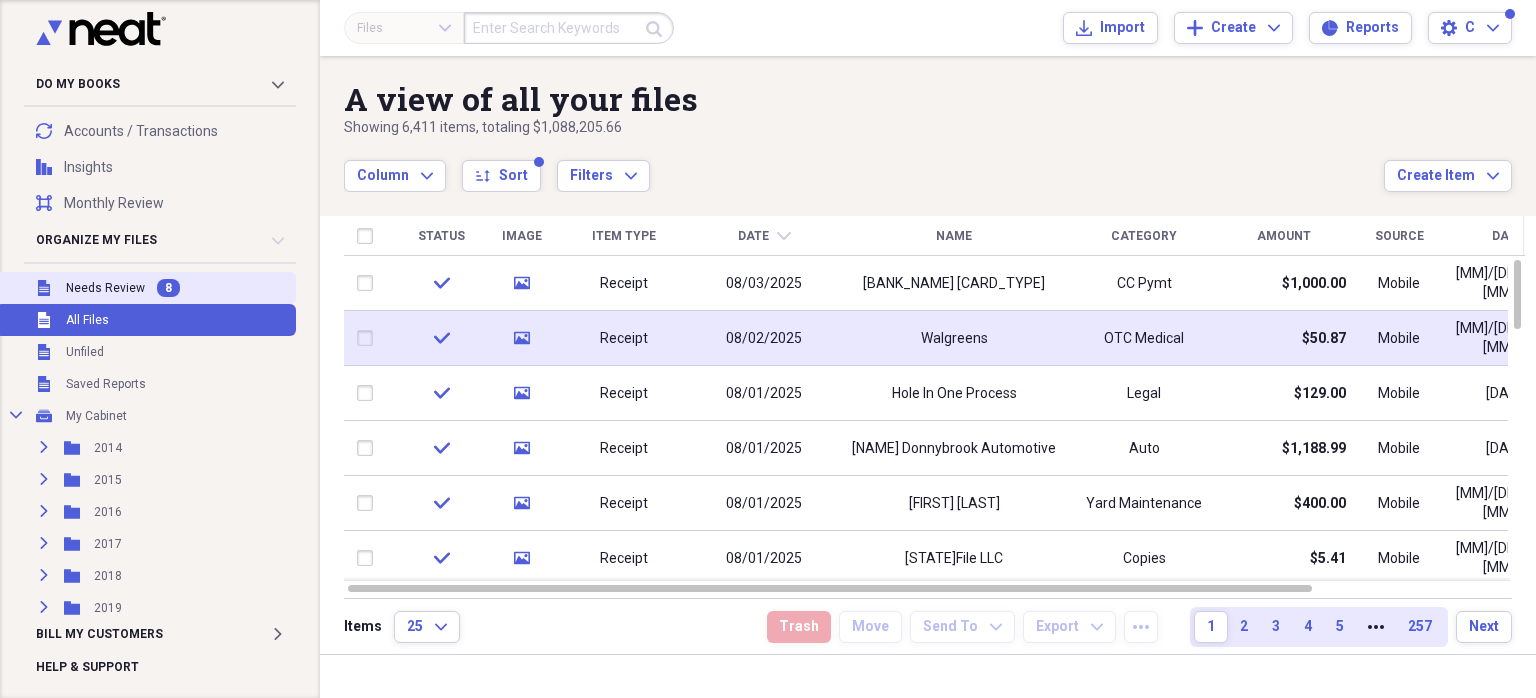 click on "Unfiled Needs Review 8" at bounding box center (146, 288) 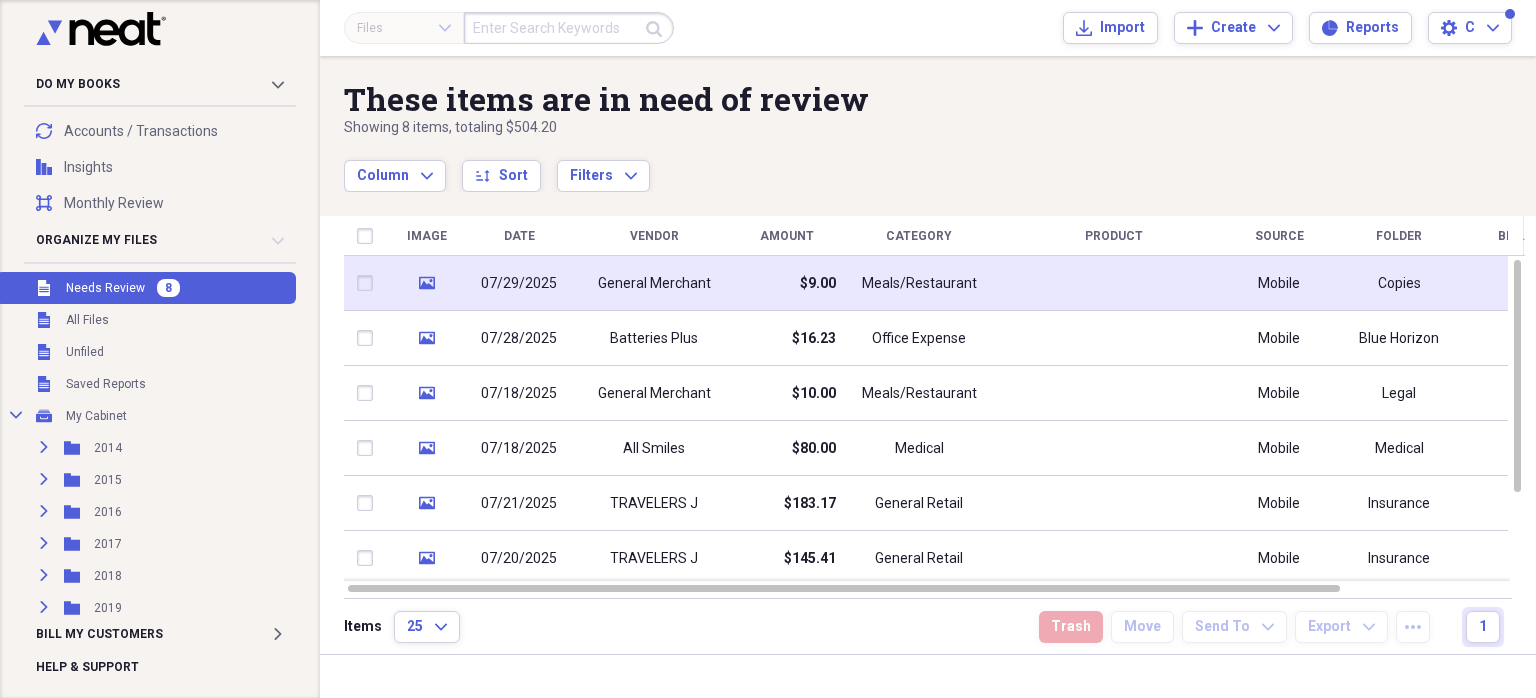 click on "General Merchant" at bounding box center [654, 284] 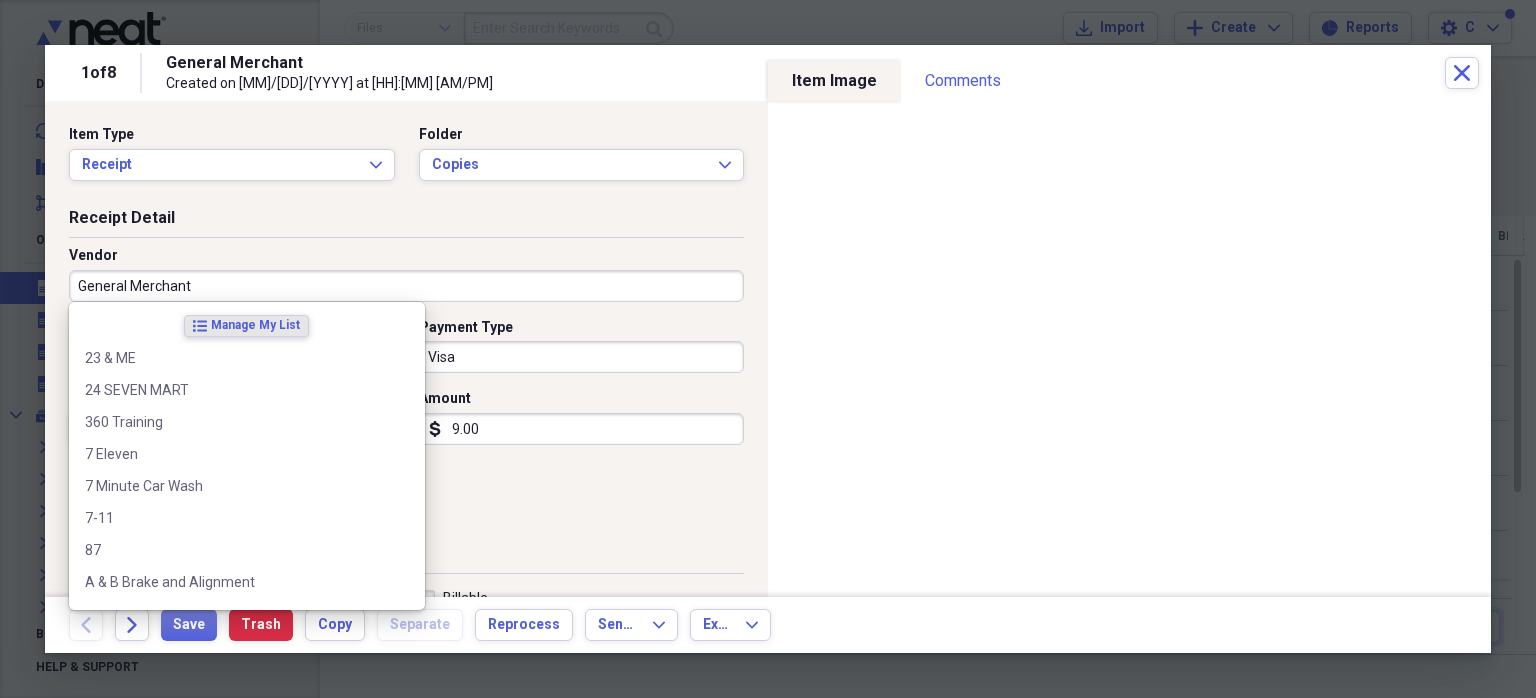 click on "General Merchant" at bounding box center (406, 286) 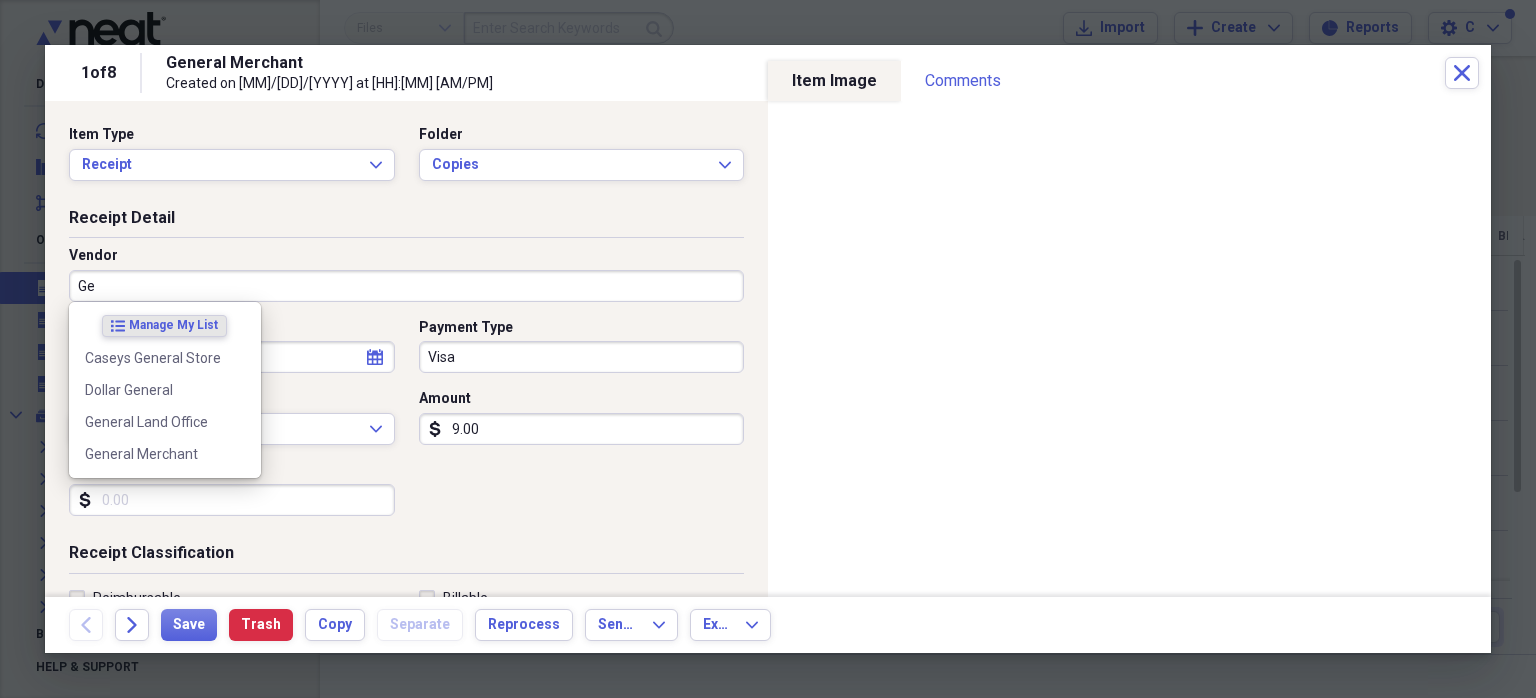 type on "G" 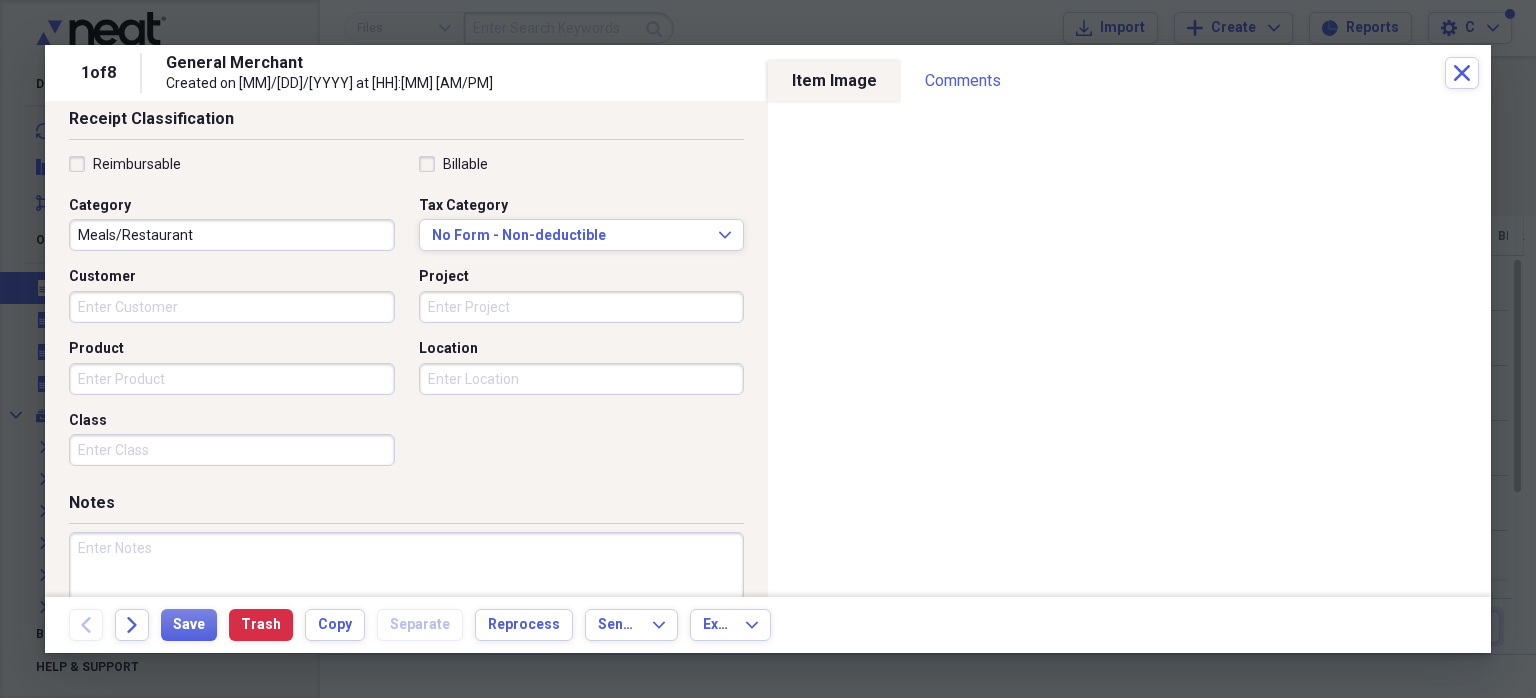 scroll, scrollTop: 0, scrollLeft: 0, axis: both 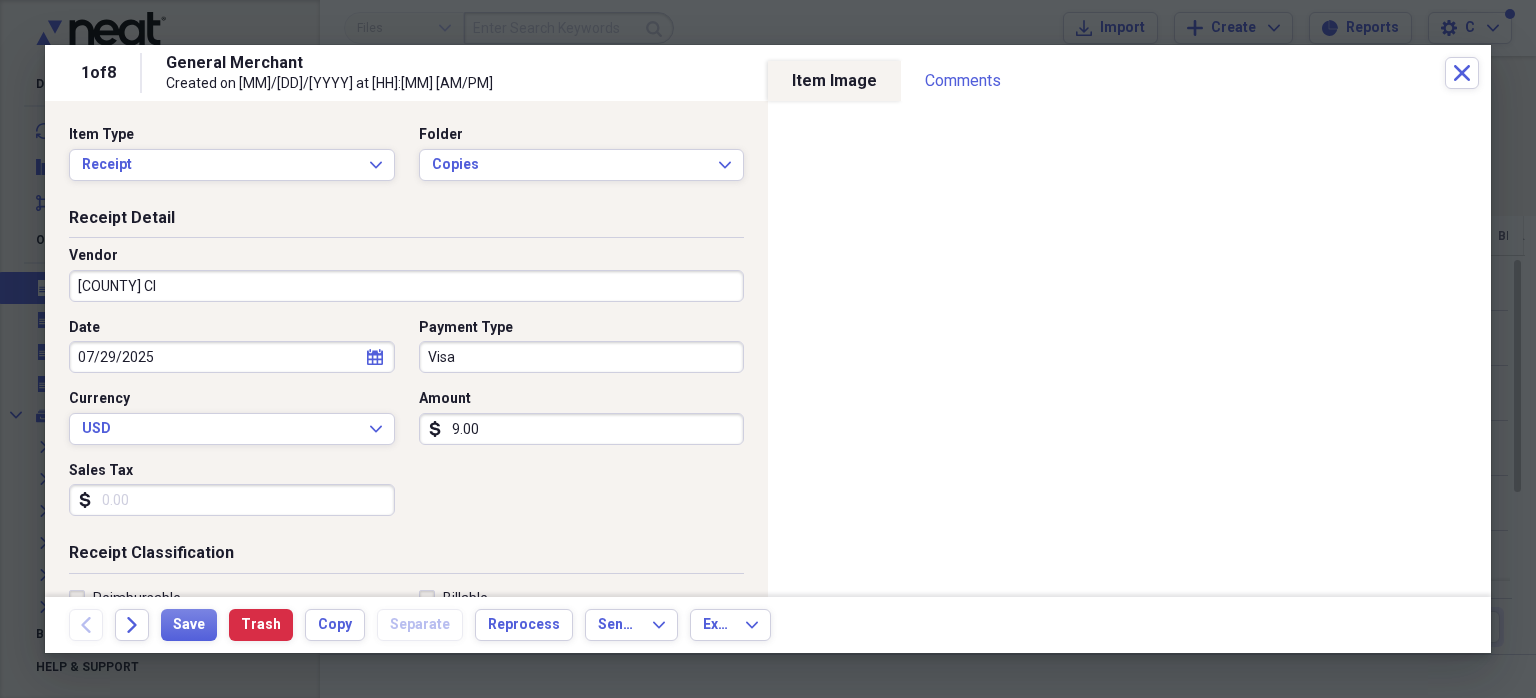 click on "[COUNTY] Cl" at bounding box center [406, 286] 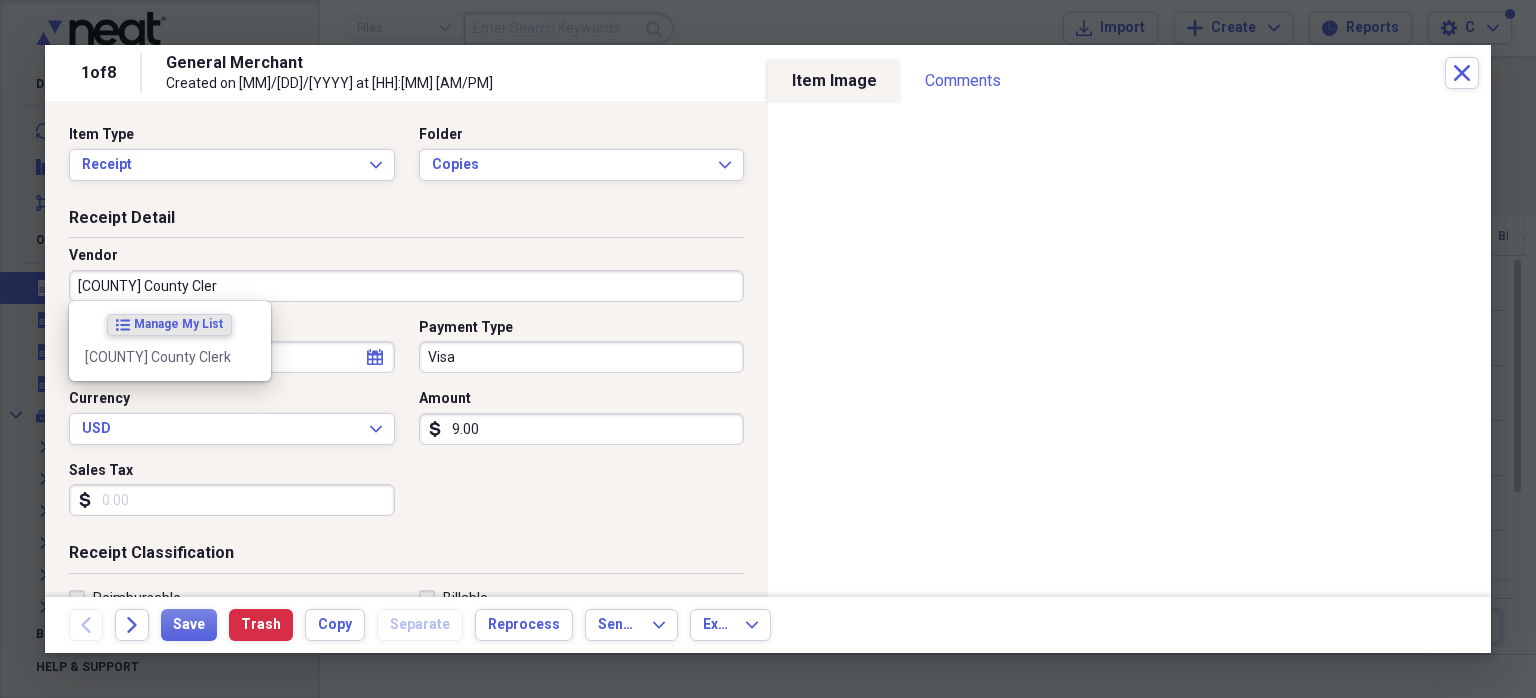type on "[COUNTY] County Clerk" 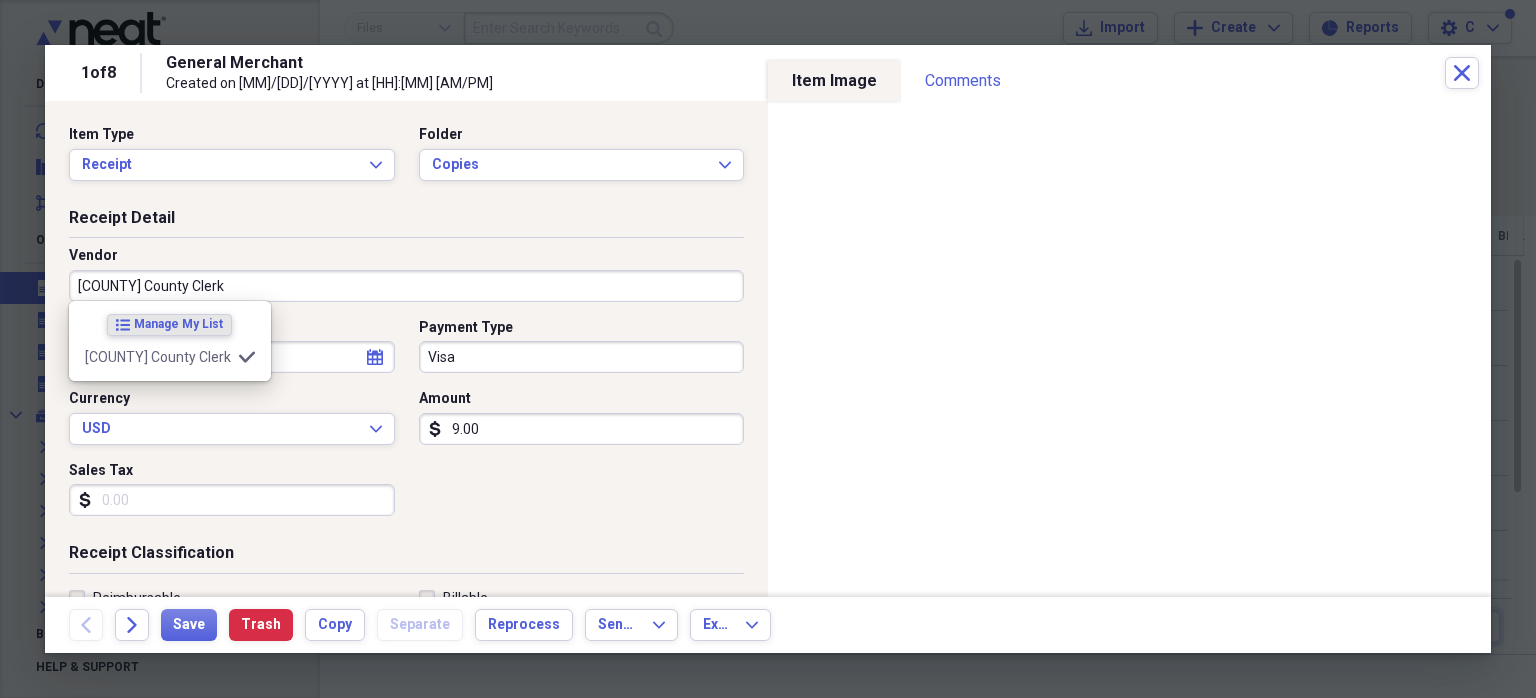type on "Copies" 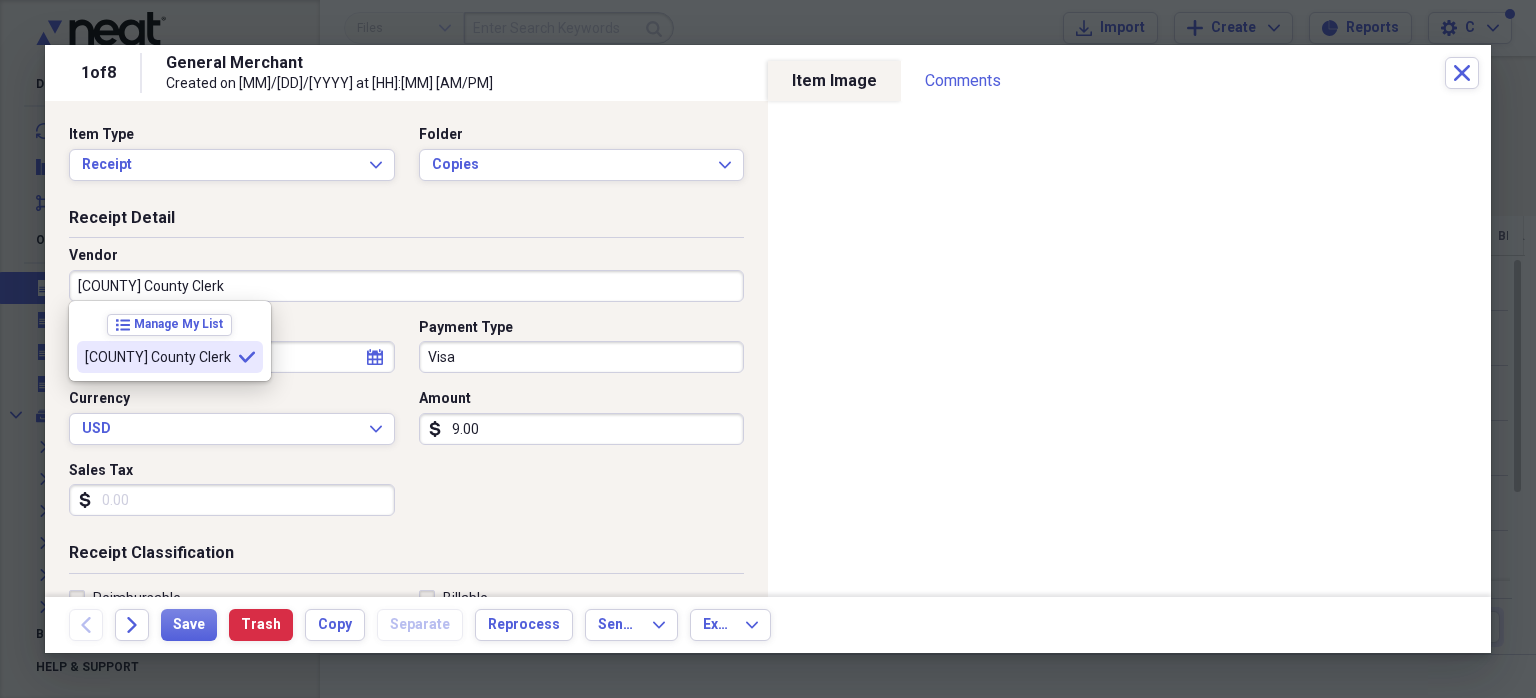 type on "[COUNTY] County Clerk" 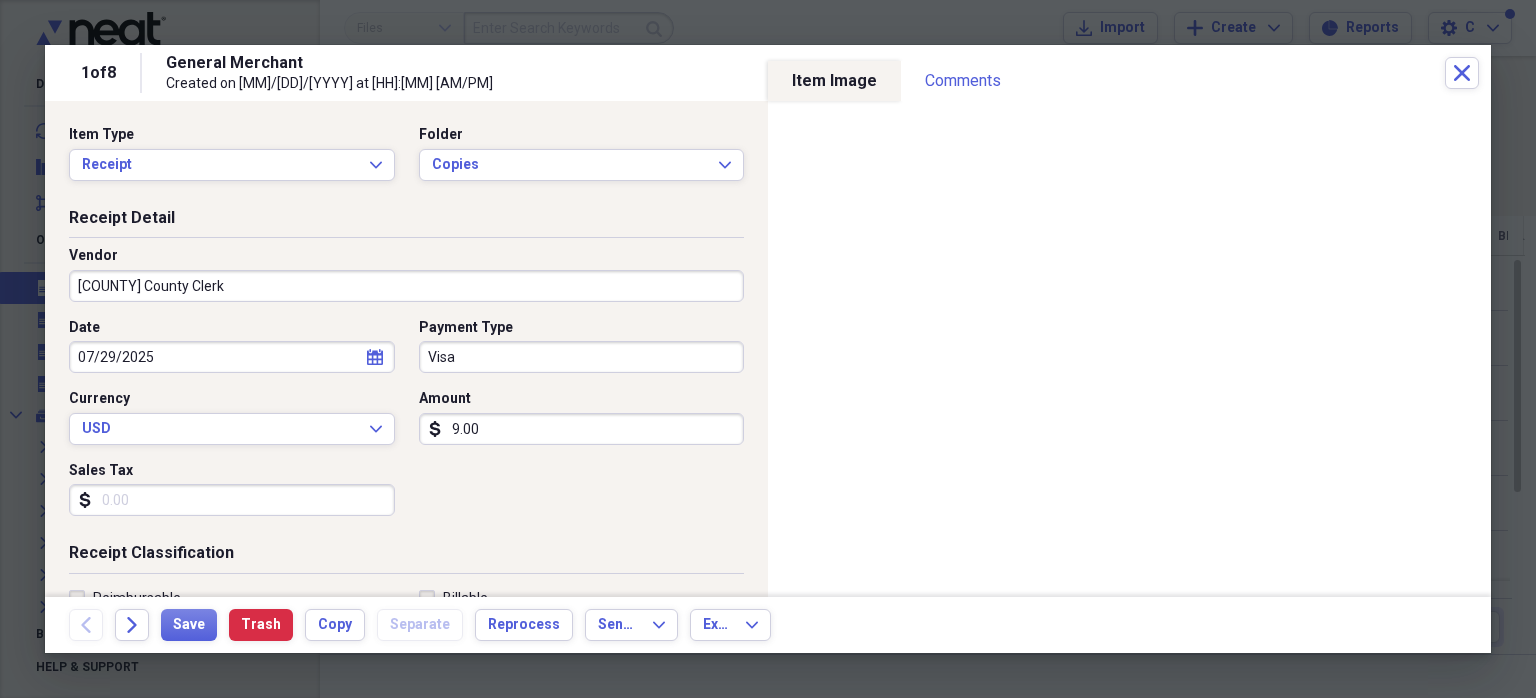 click on "Visa" at bounding box center (582, 357) 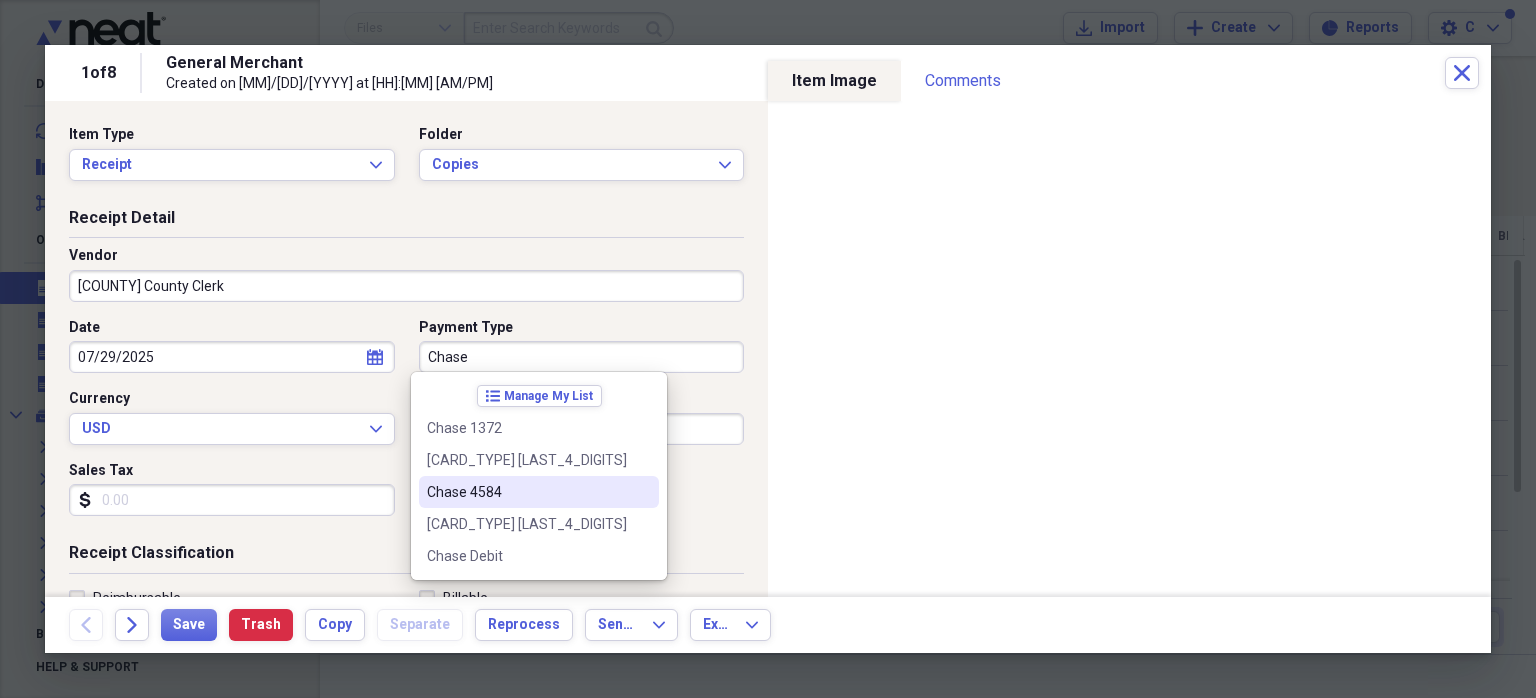 click on "Chase 4584" at bounding box center (527, 492) 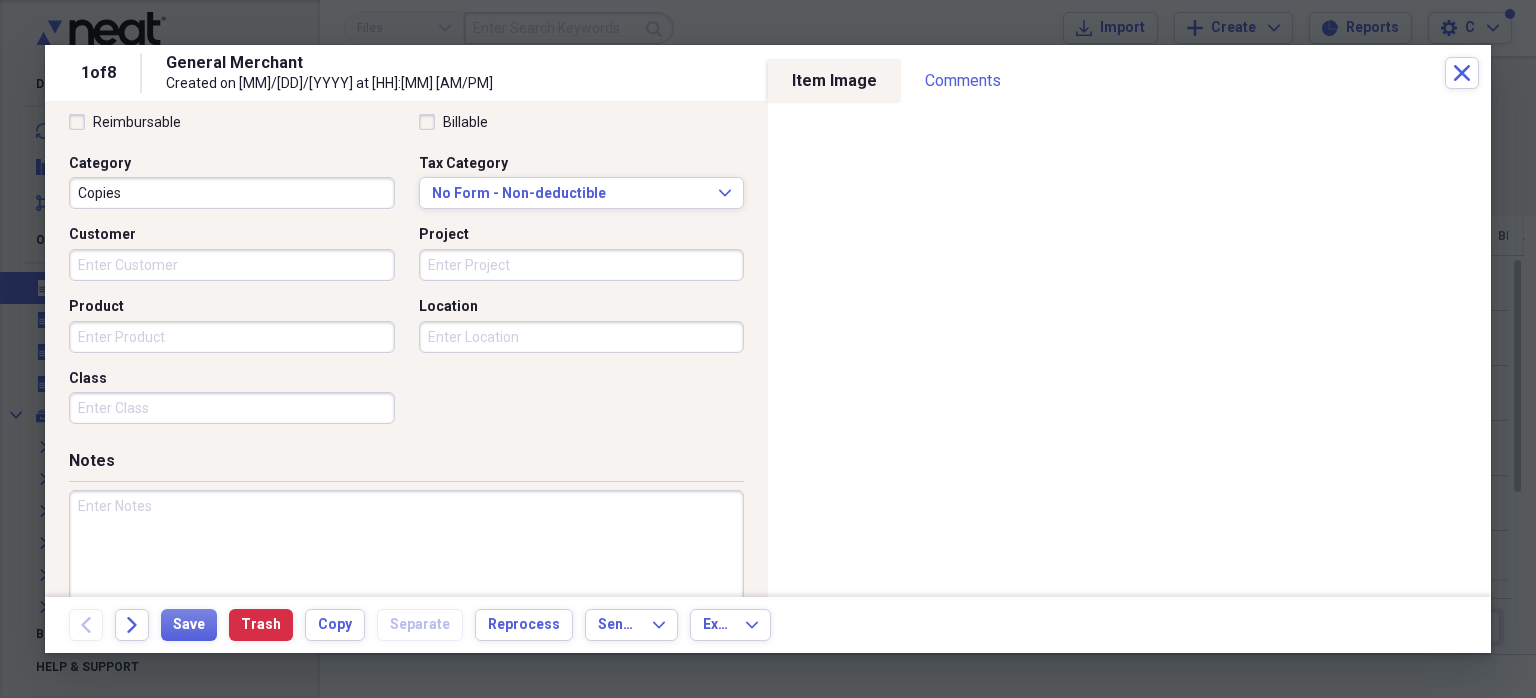 scroll, scrollTop: 480, scrollLeft: 0, axis: vertical 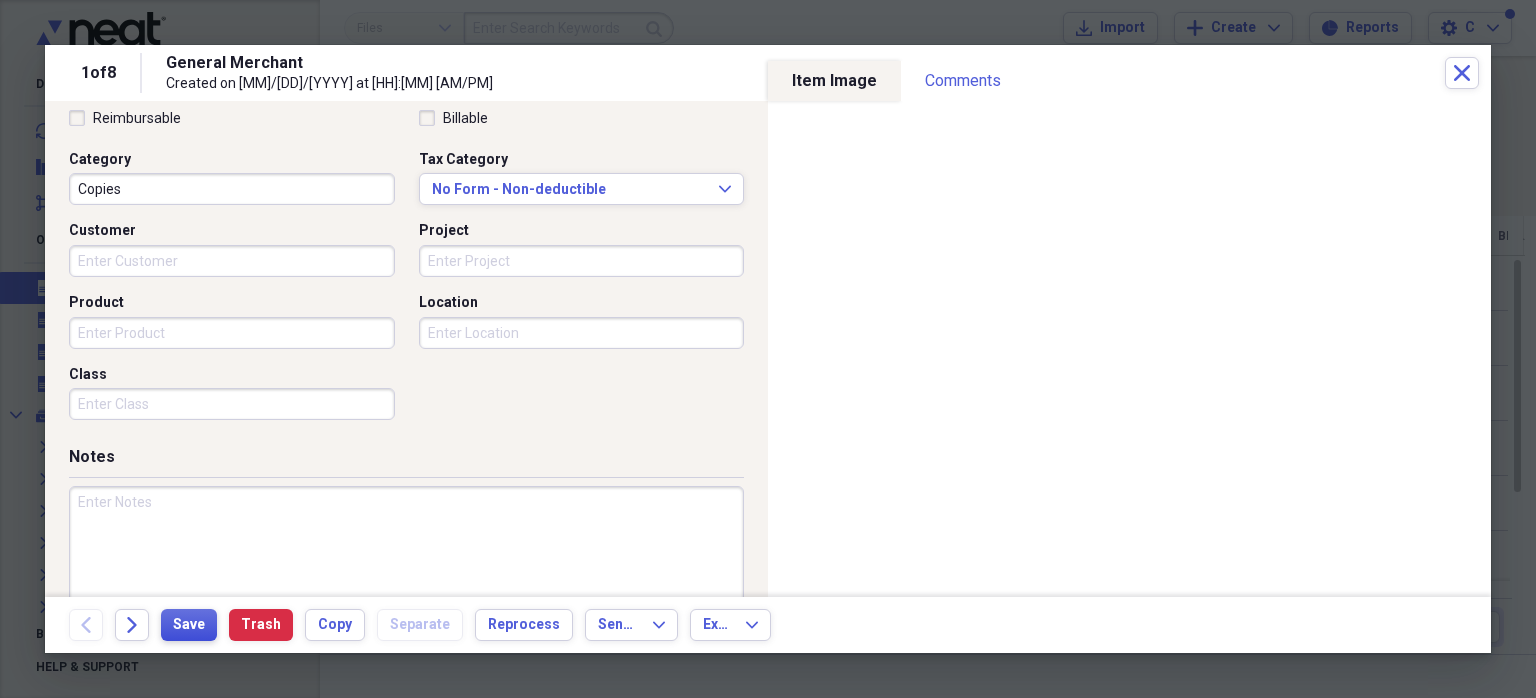 click on "Save" at bounding box center [189, 625] 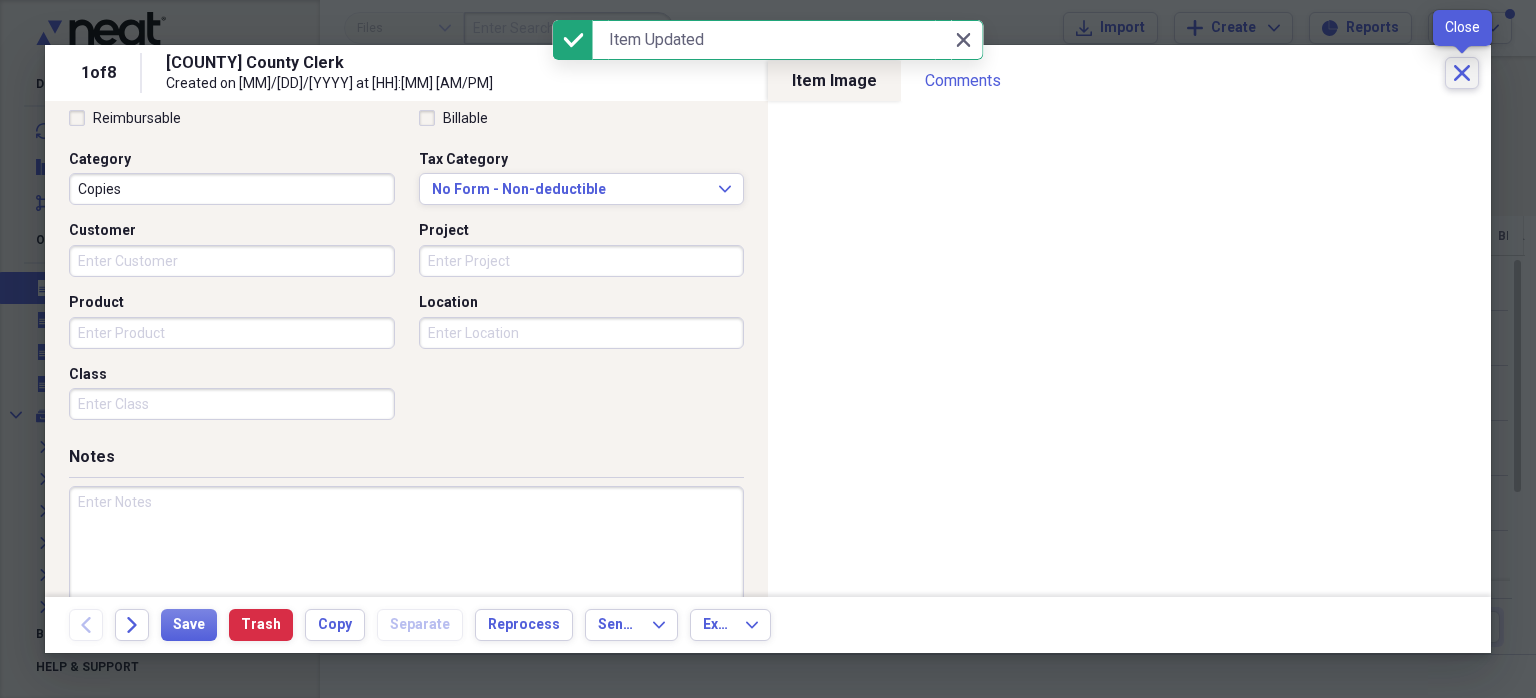 click 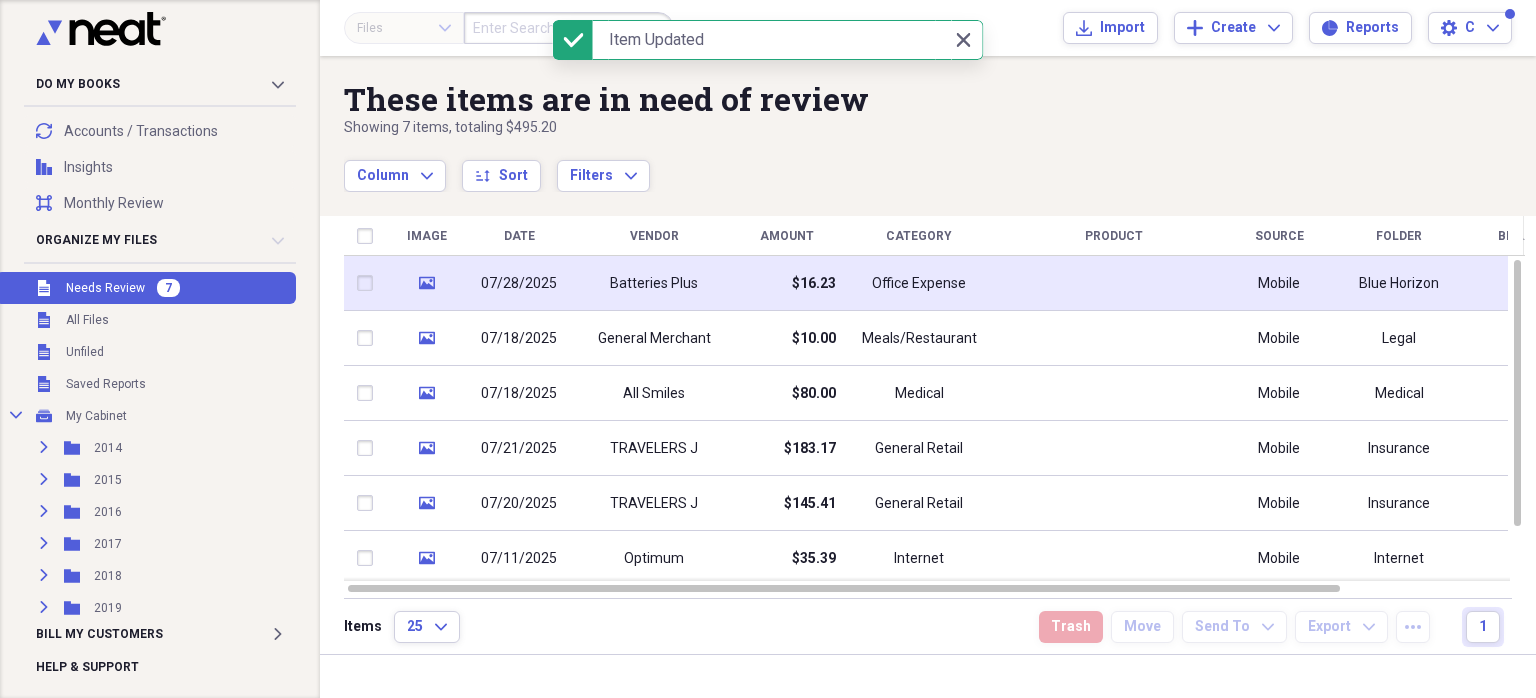 click on "Batteries Plus" at bounding box center (654, 284) 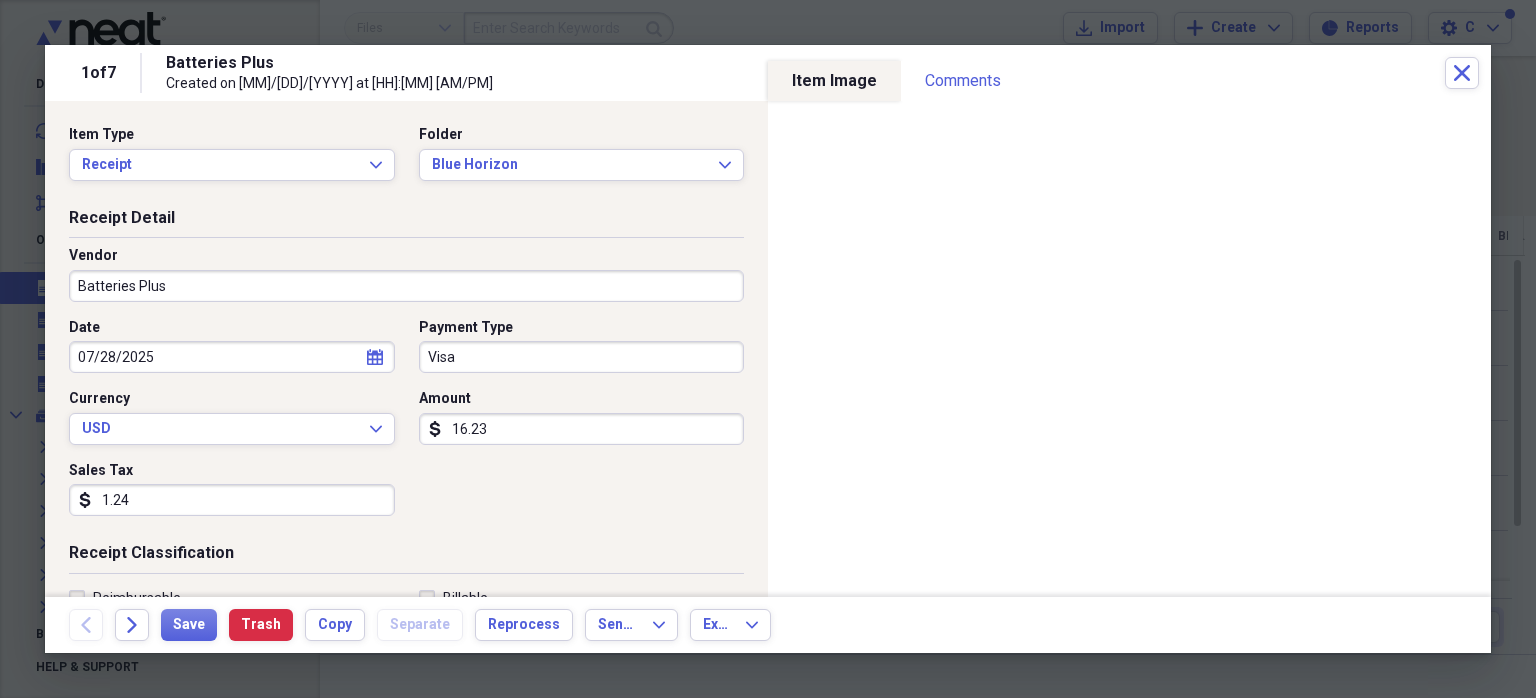 click on "Visa" at bounding box center [582, 357] 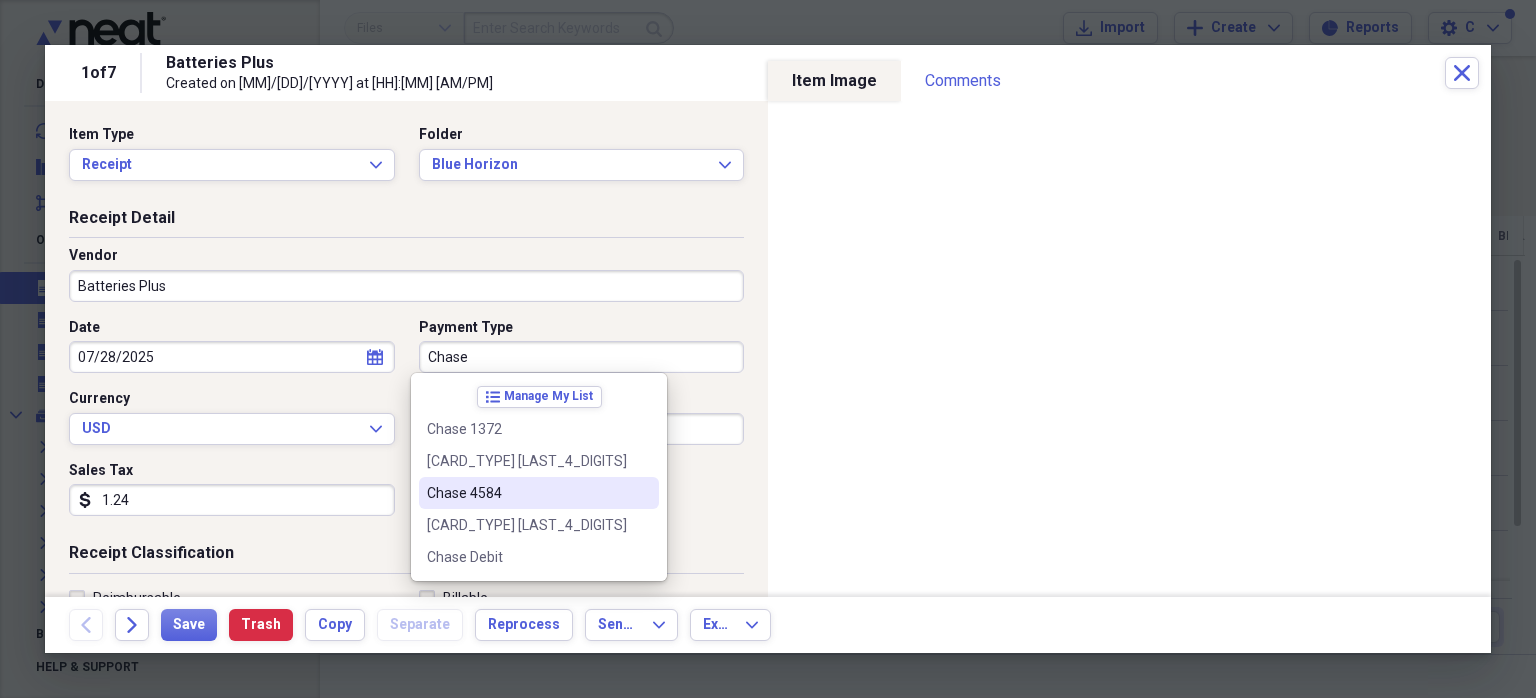 click on "Chase 4584" at bounding box center [527, 493] 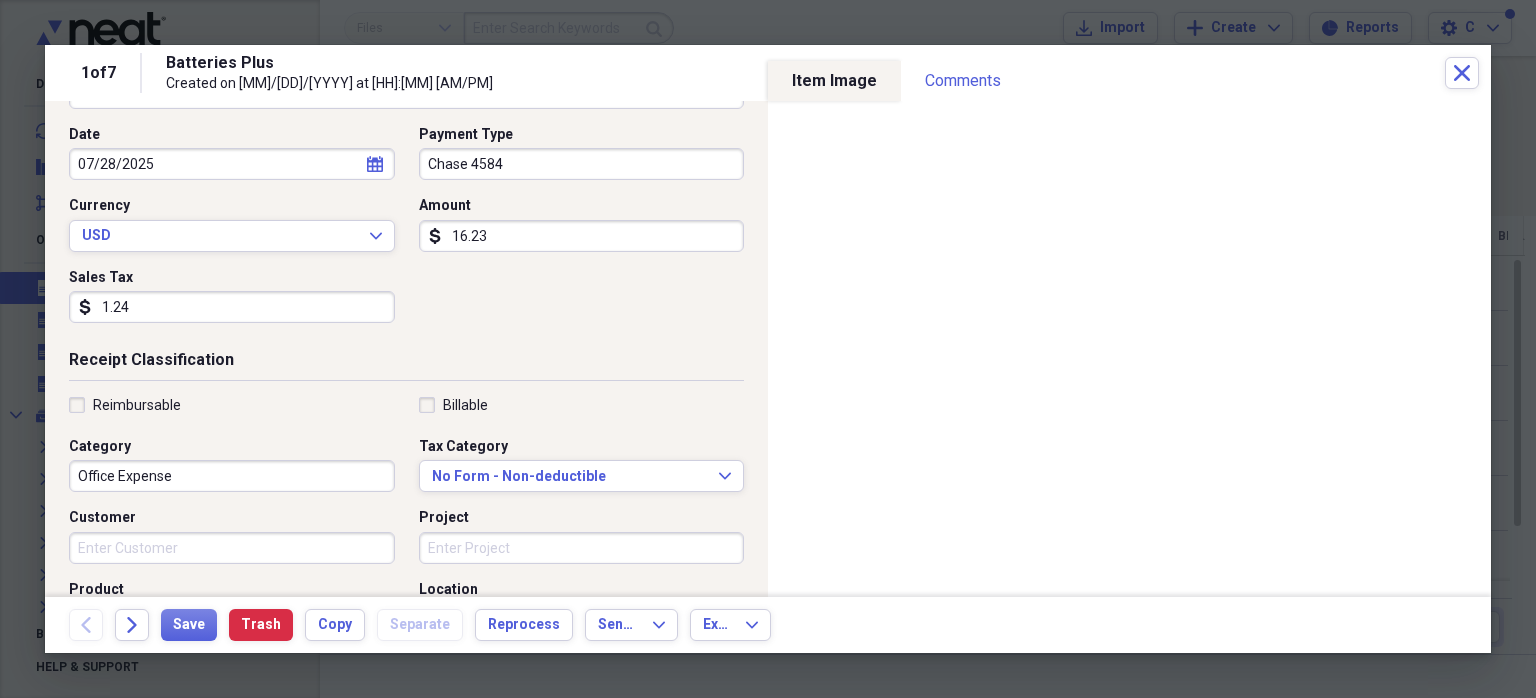 scroll, scrollTop: 196, scrollLeft: 0, axis: vertical 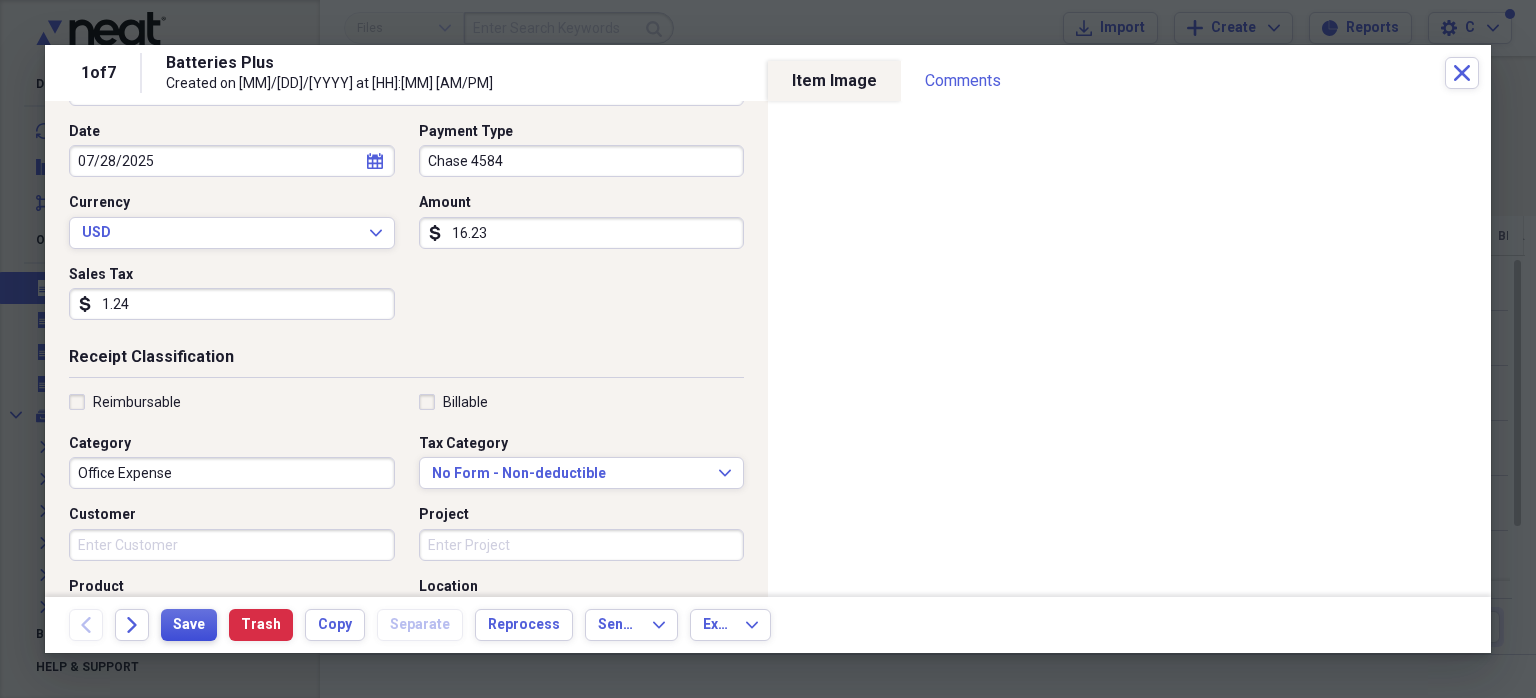 click on "Save" at bounding box center (189, 625) 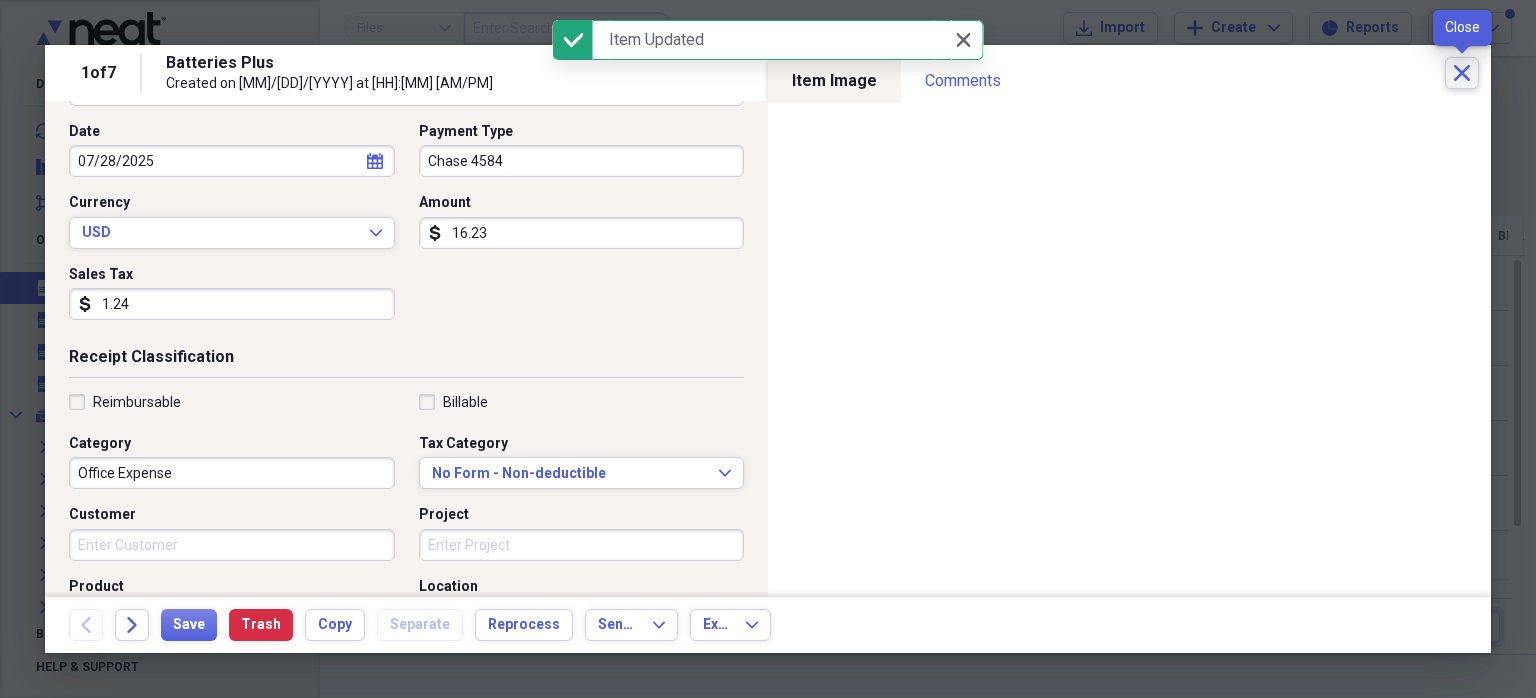 click 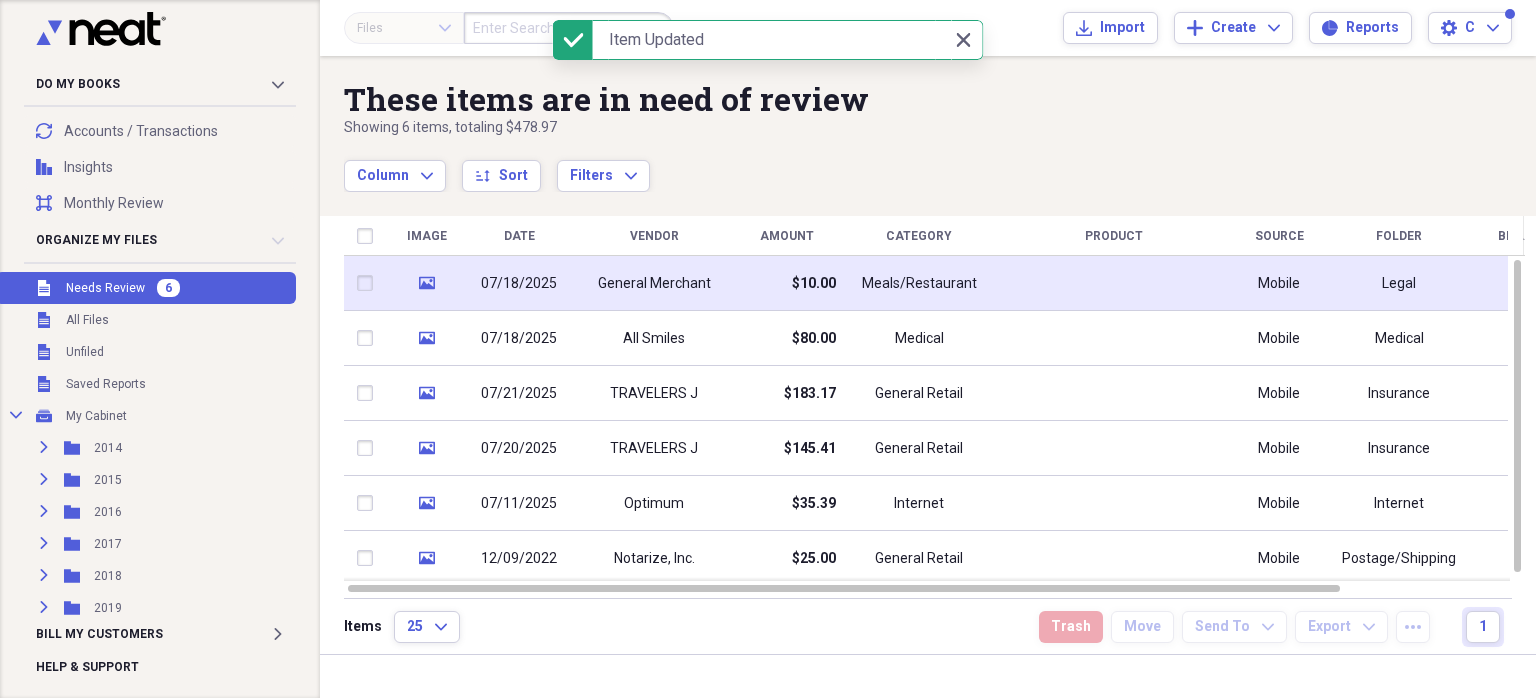 click on "$10.00" at bounding box center (786, 283) 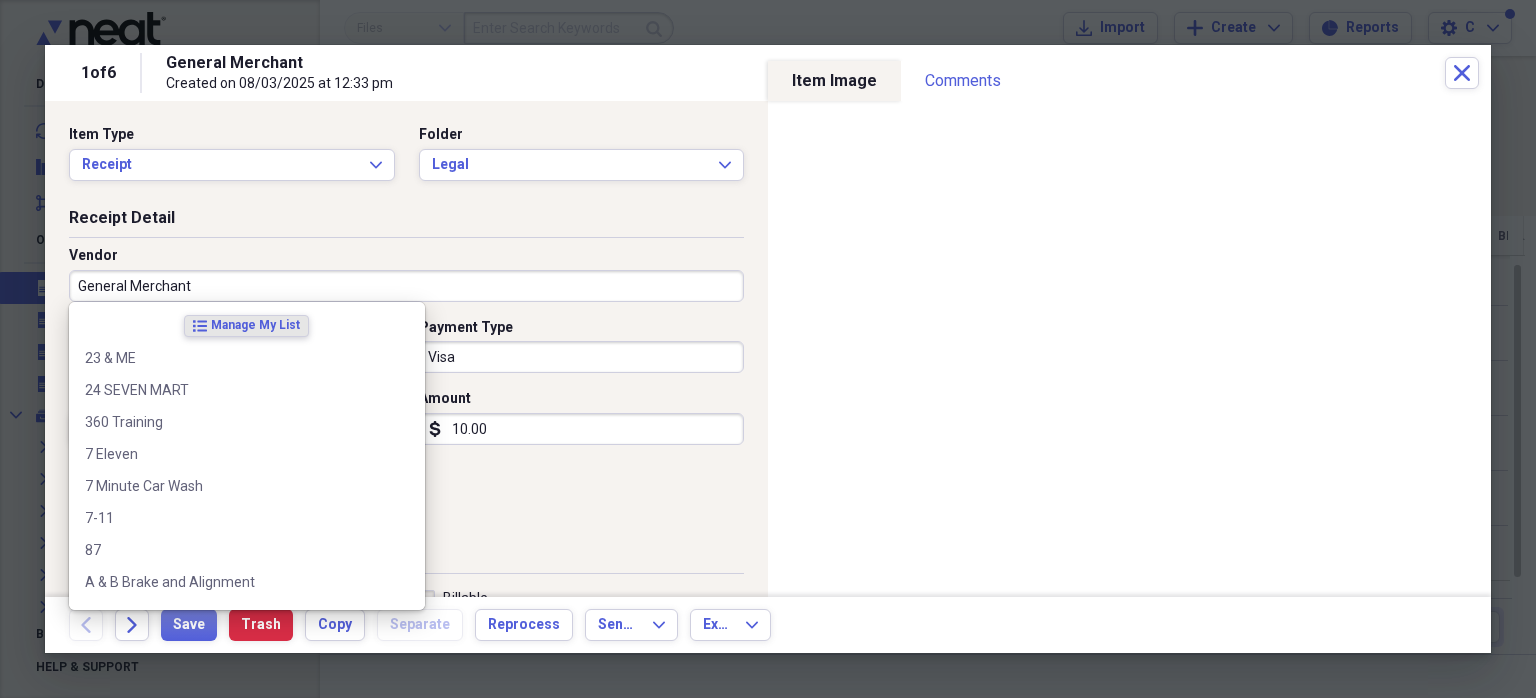 click on "General Merchant" at bounding box center [406, 286] 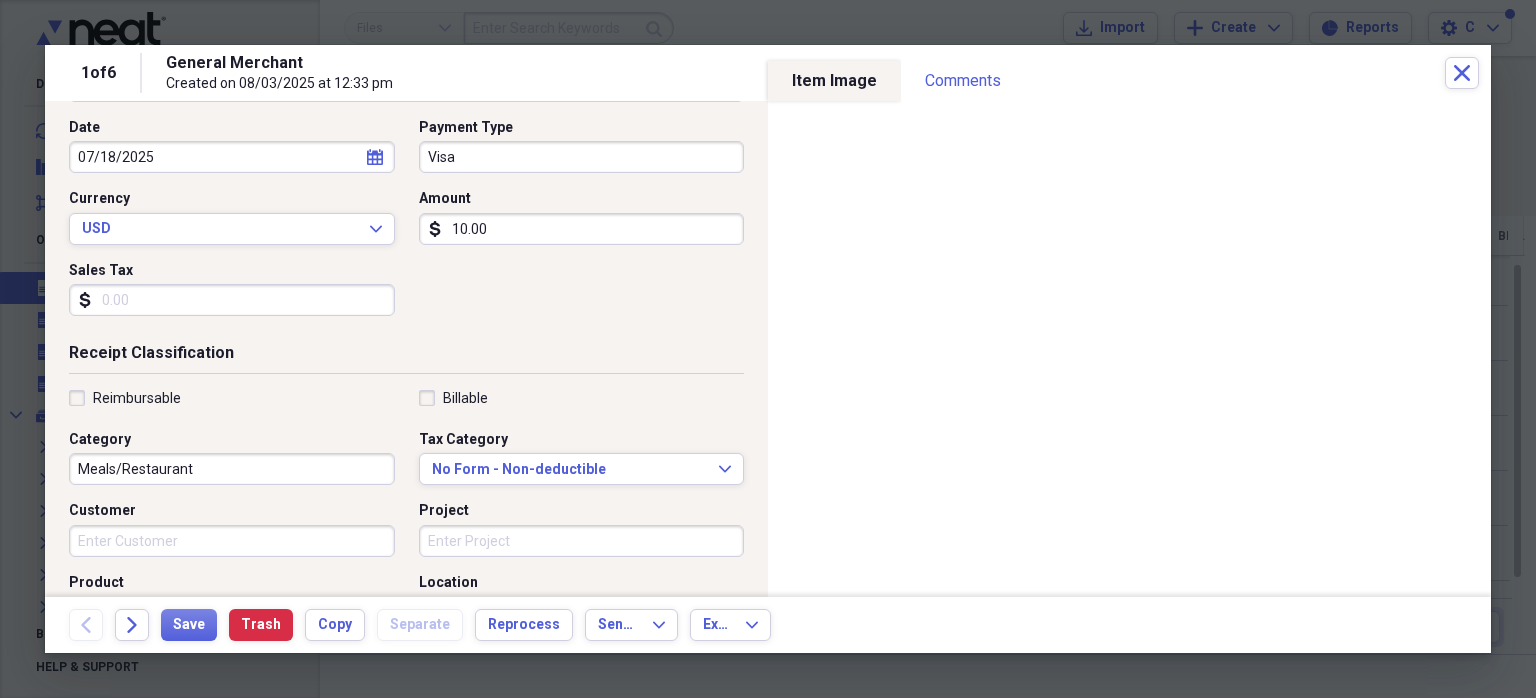 scroll, scrollTop: 215, scrollLeft: 0, axis: vertical 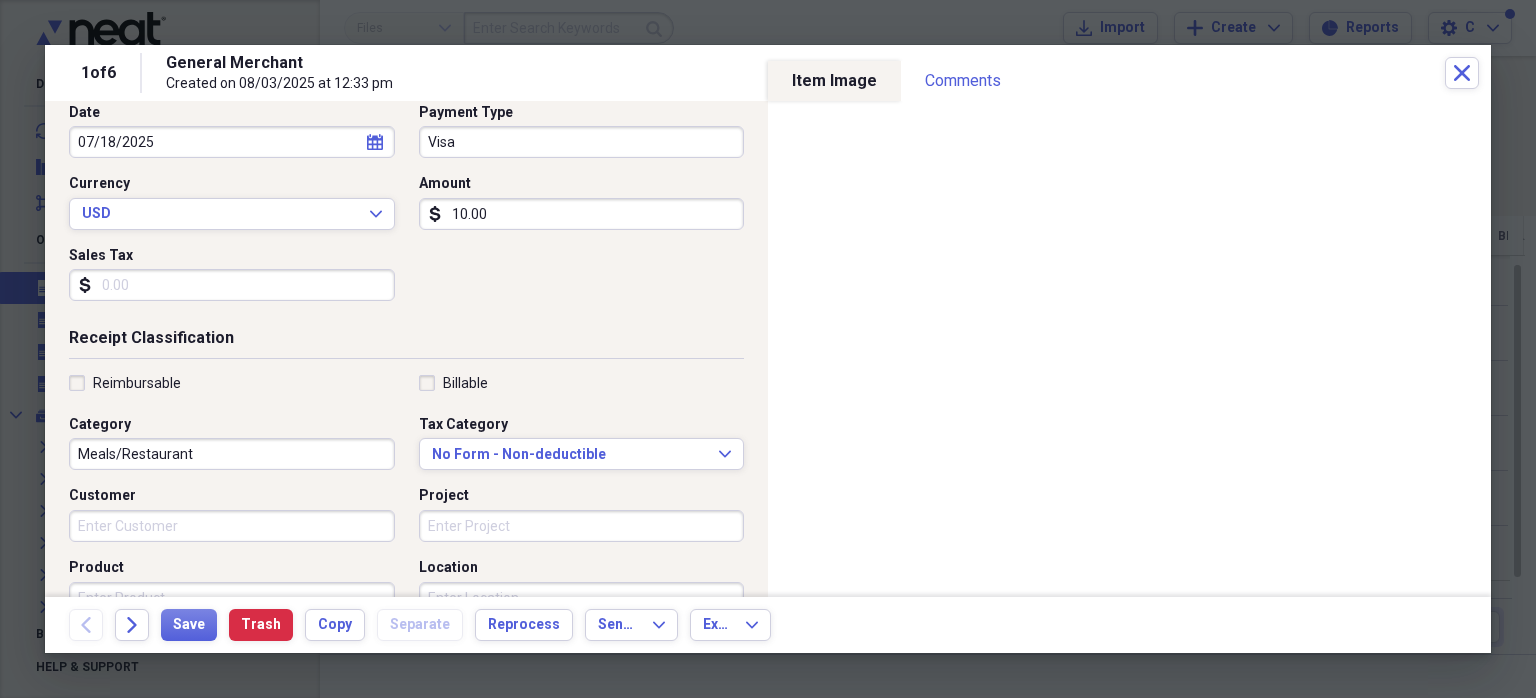 type on "Rusk County Clerl" 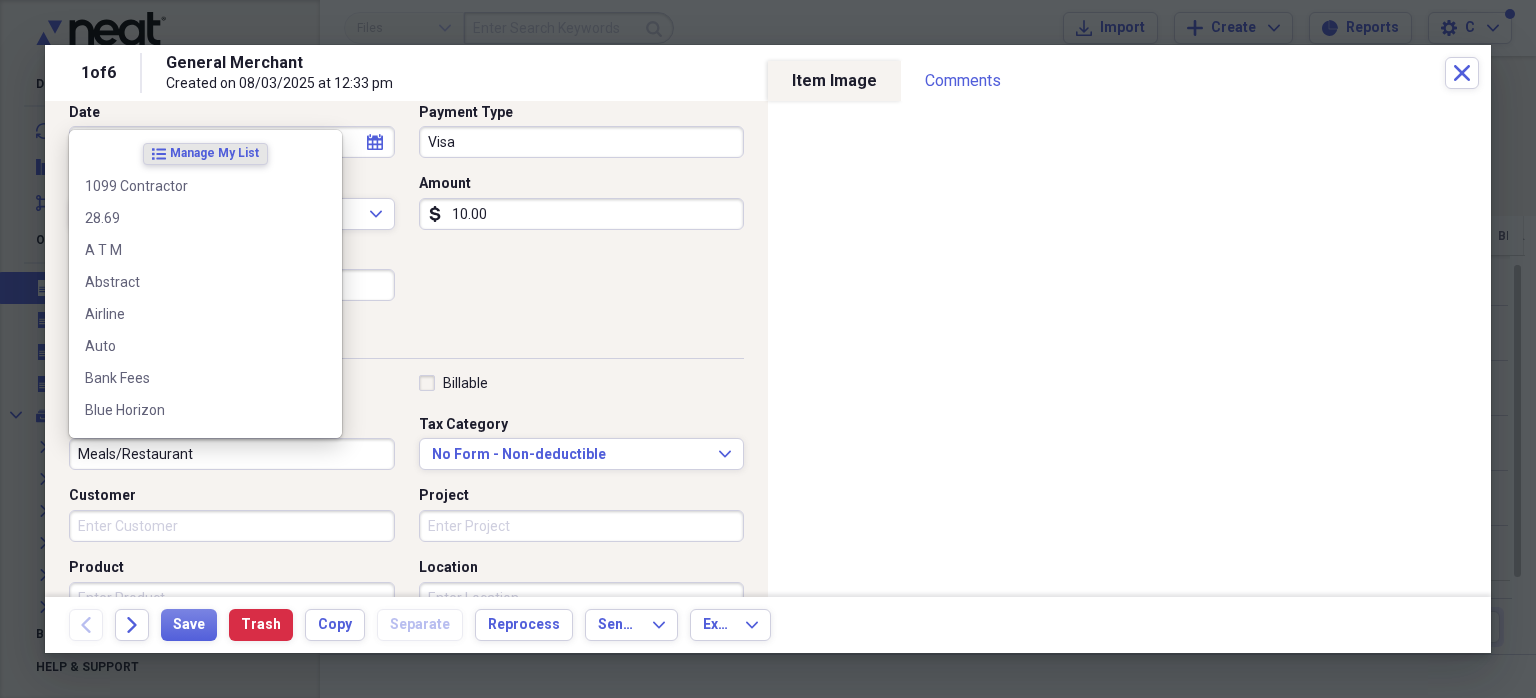 type on "l" 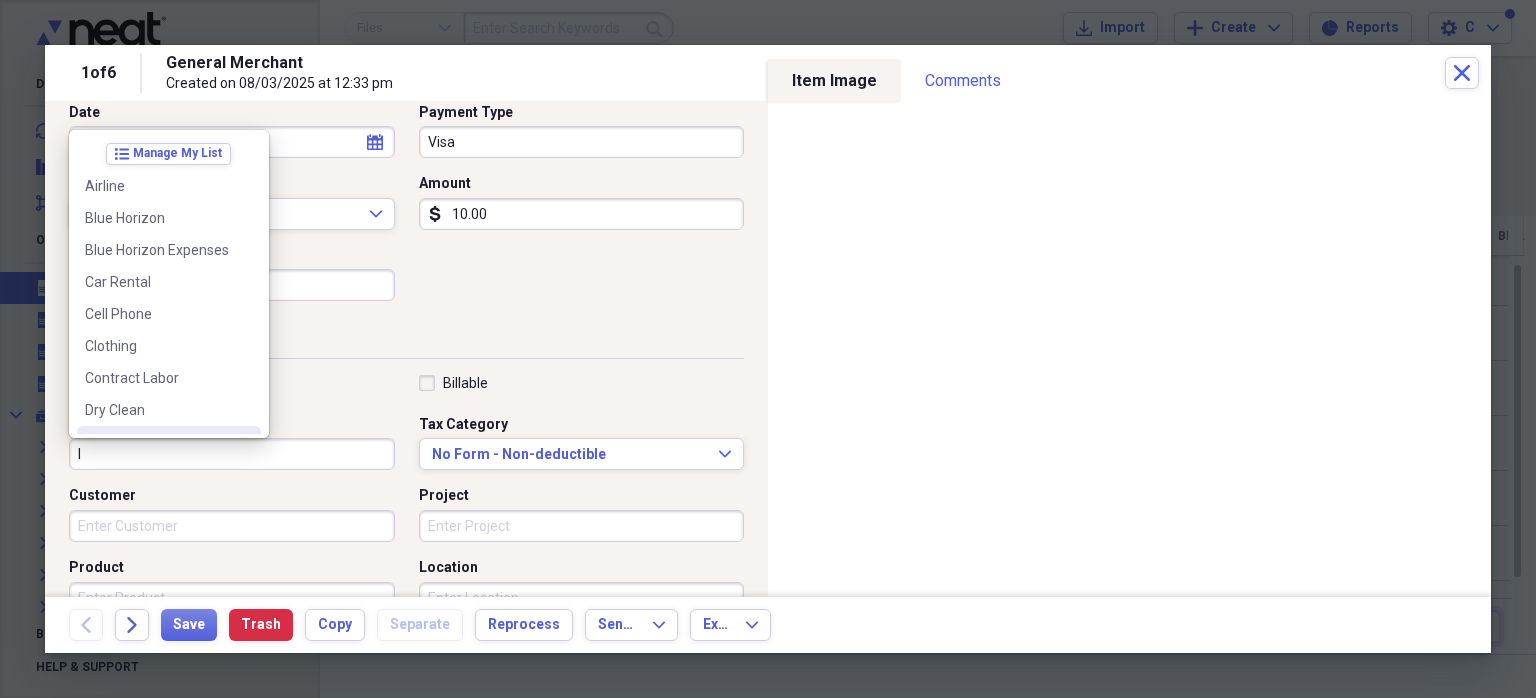click on "l" at bounding box center (232, 454) 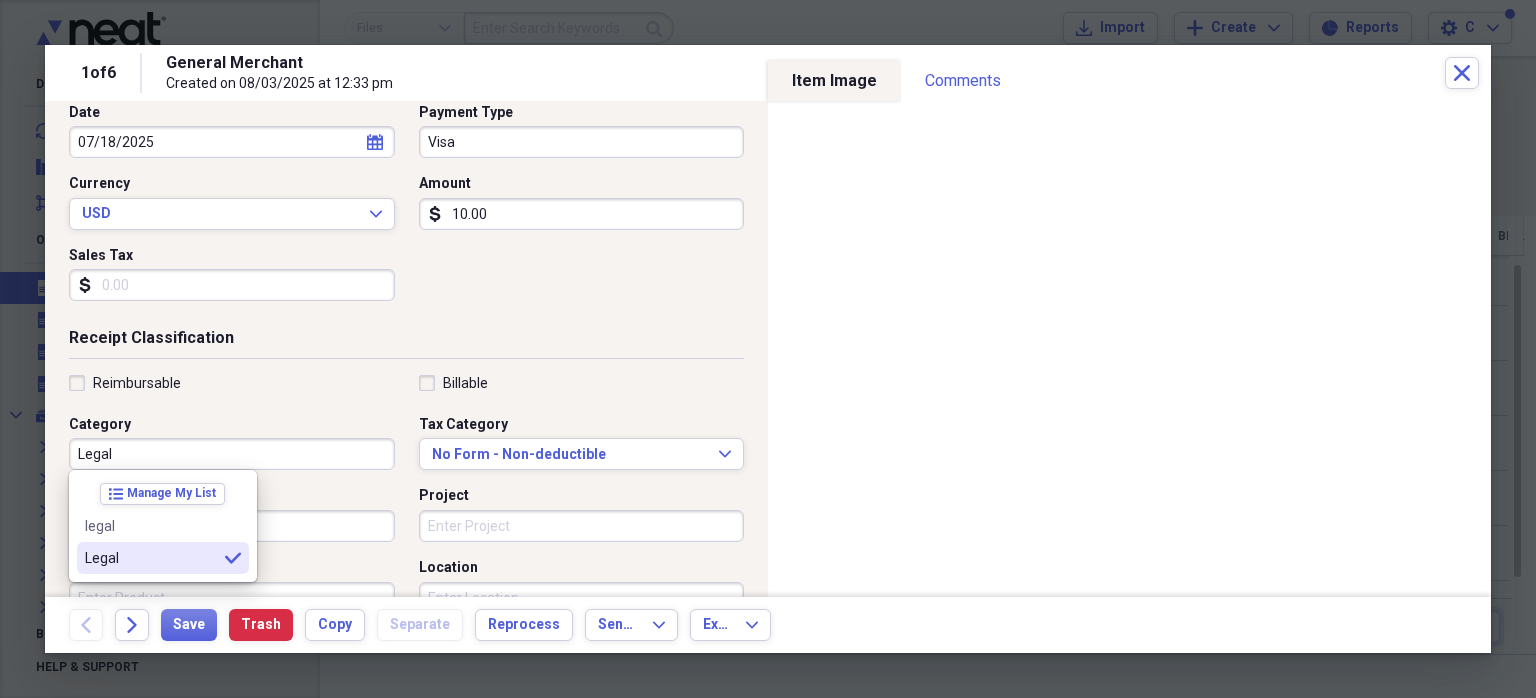 type on "Legal" 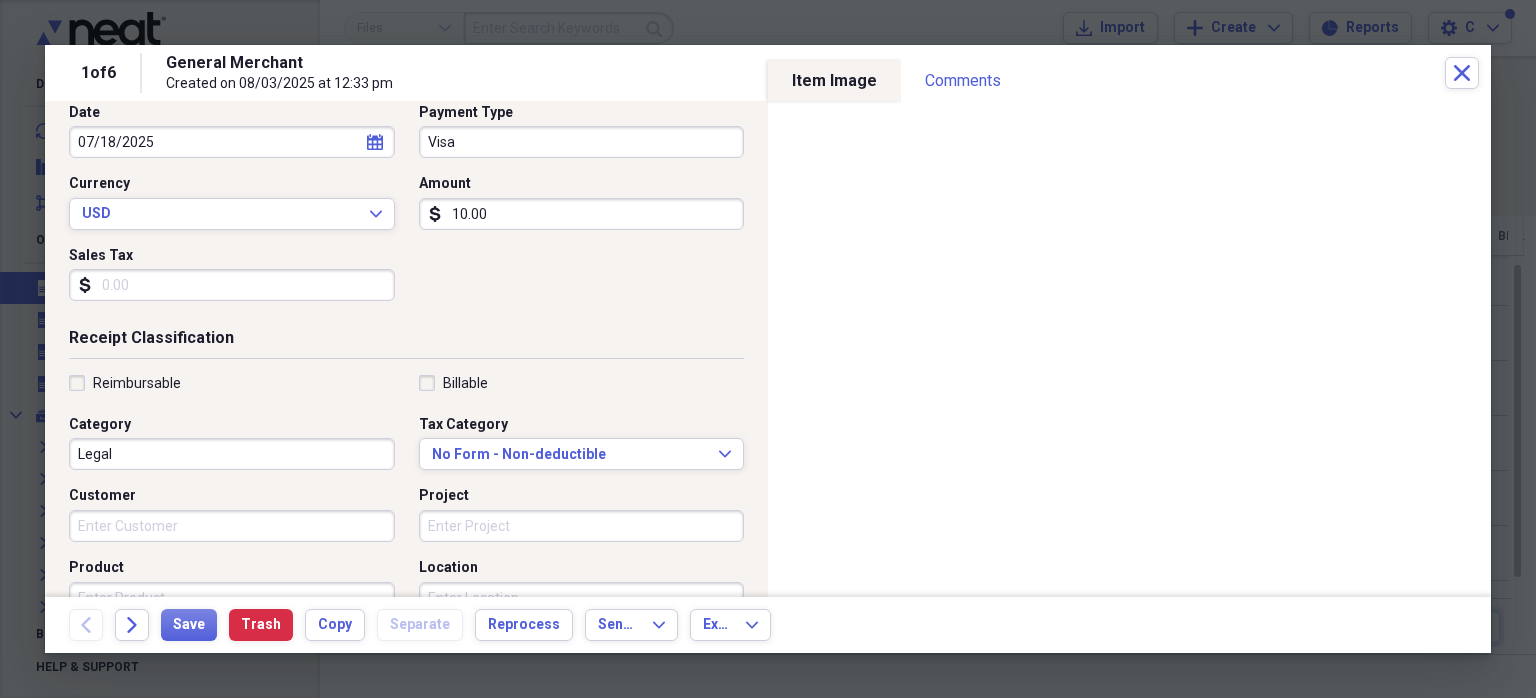 click on "Visa" at bounding box center (582, 142) 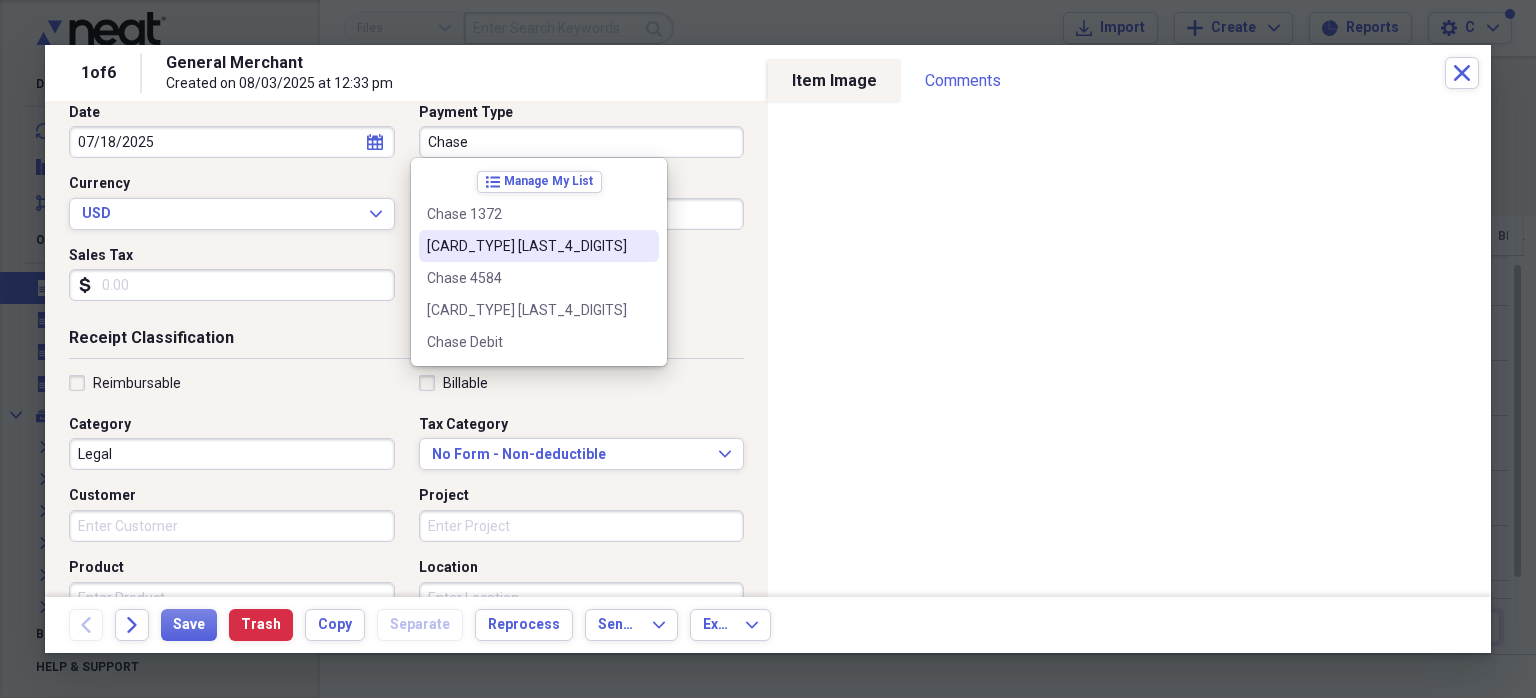 drag, startPoint x: 491, startPoint y: 240, endPoint x: 440, endPoint y: 271, distance: 59.682495 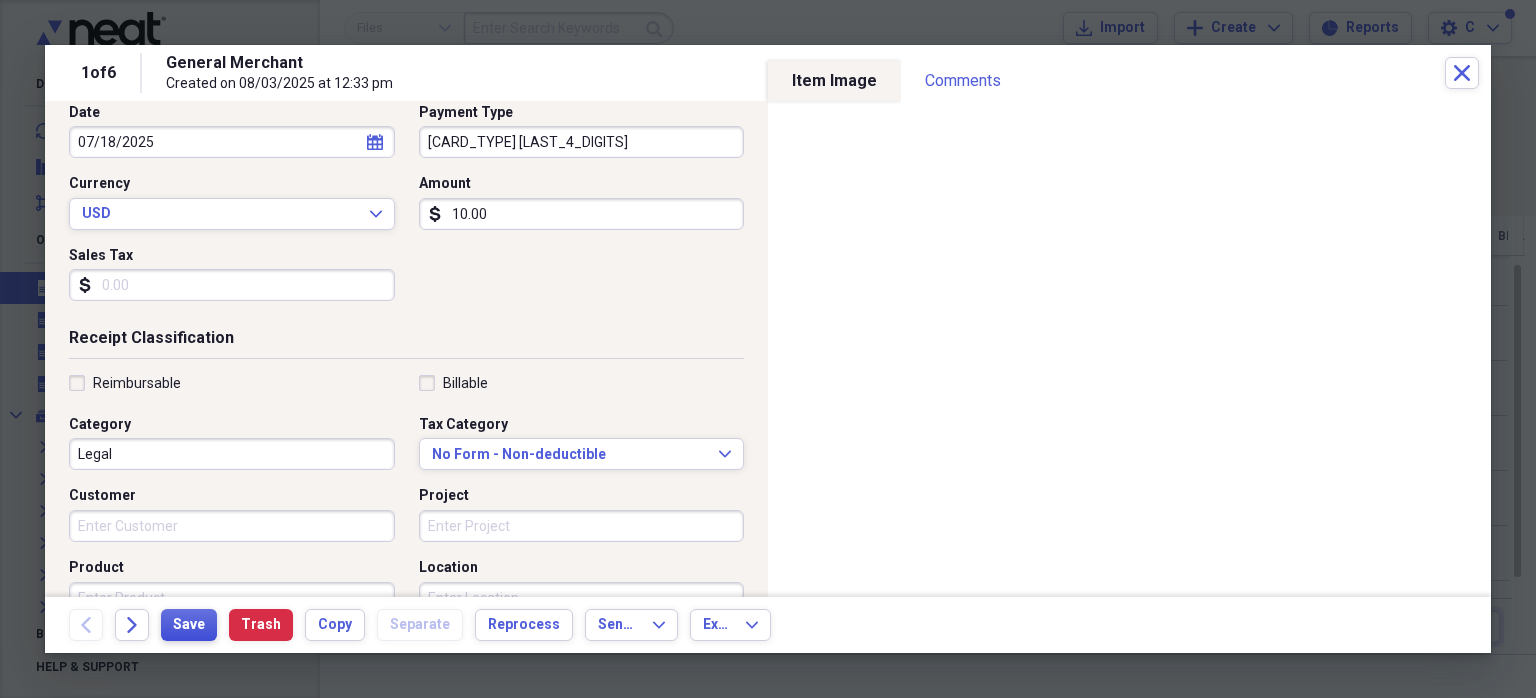 click on "Save" at bounding box center (189, 625) 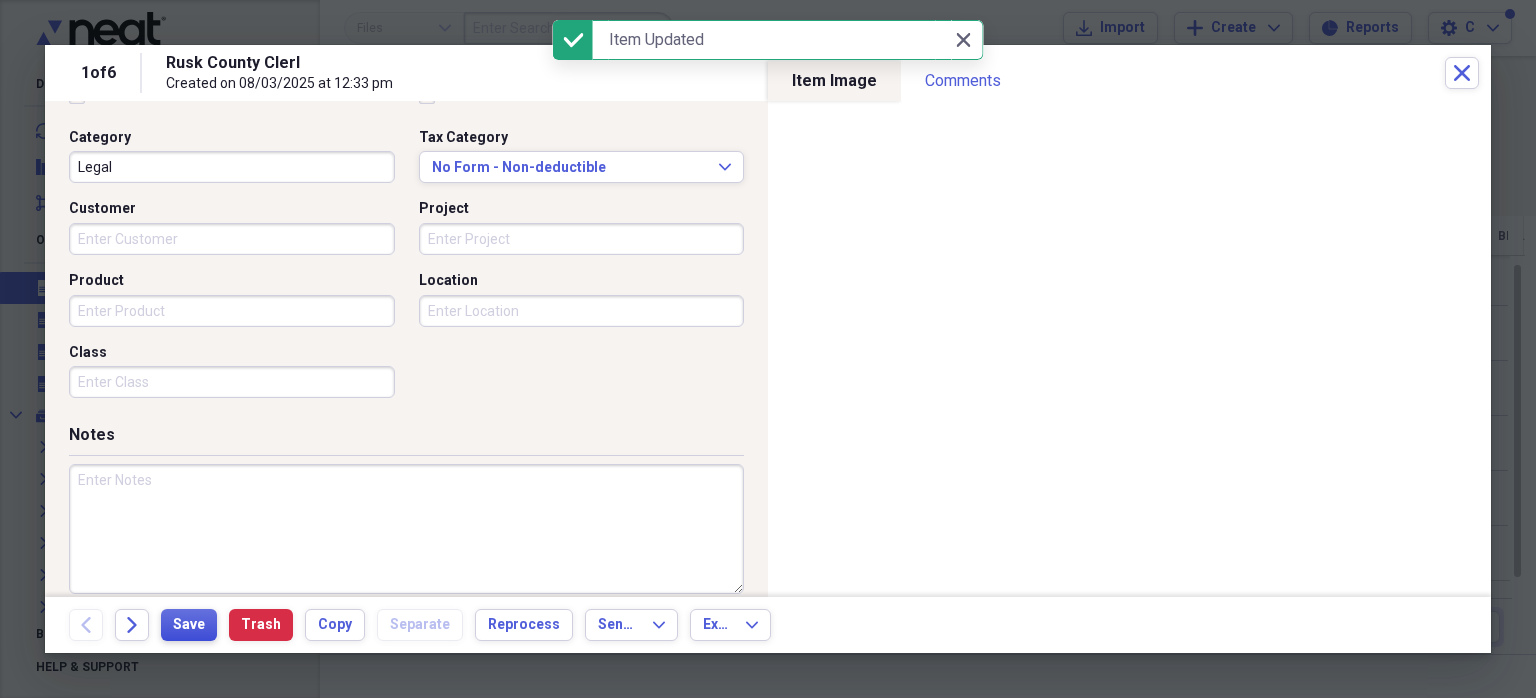 scroll, scrollTop: 524, scrollLeft: 0, axis: vertical 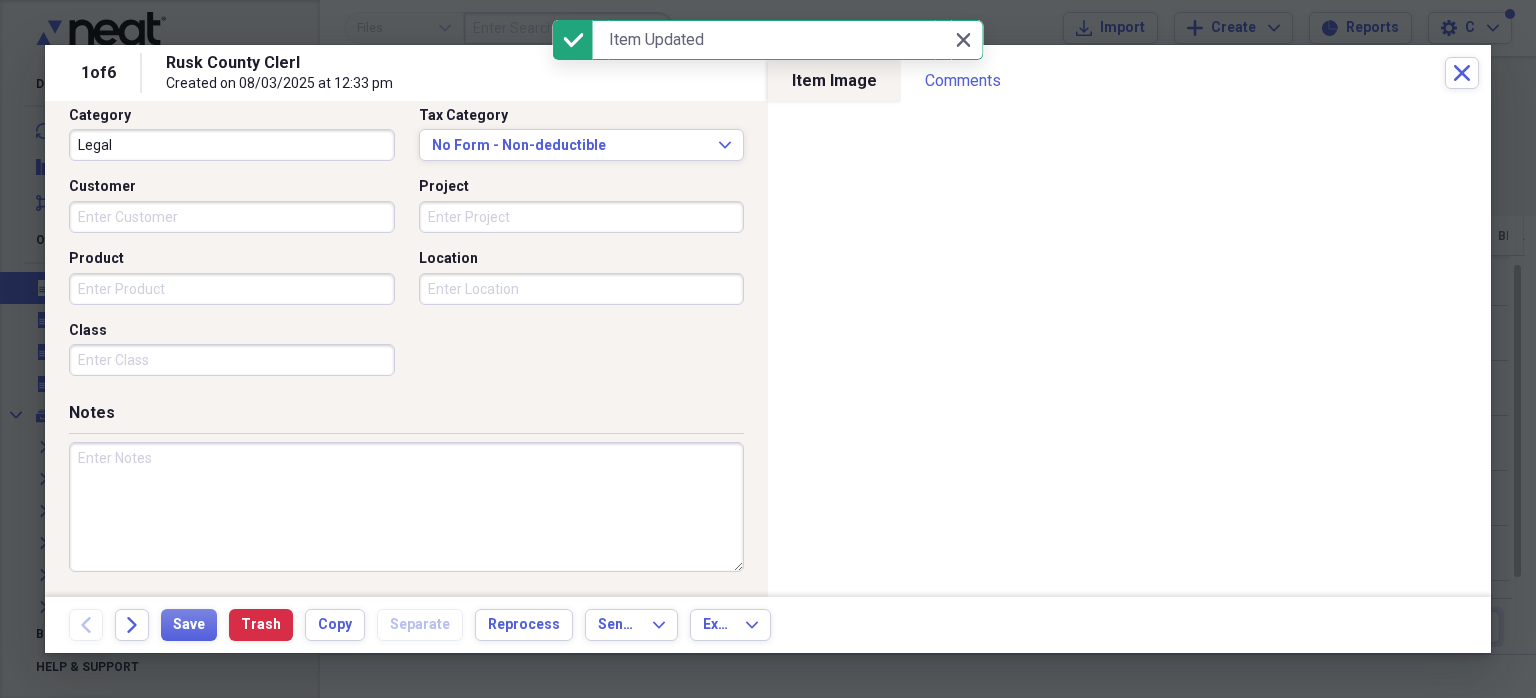 click at bounding box center (406, 507) 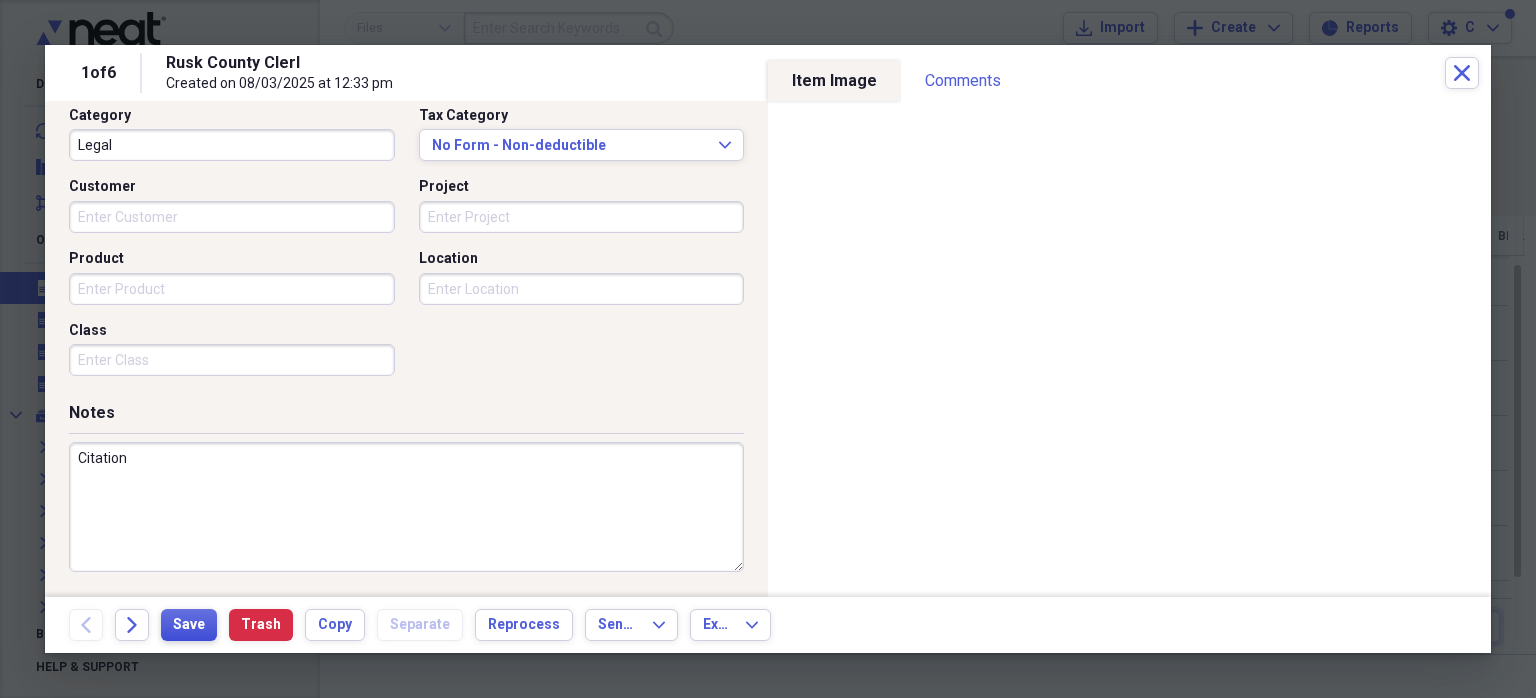 type on "Citation" 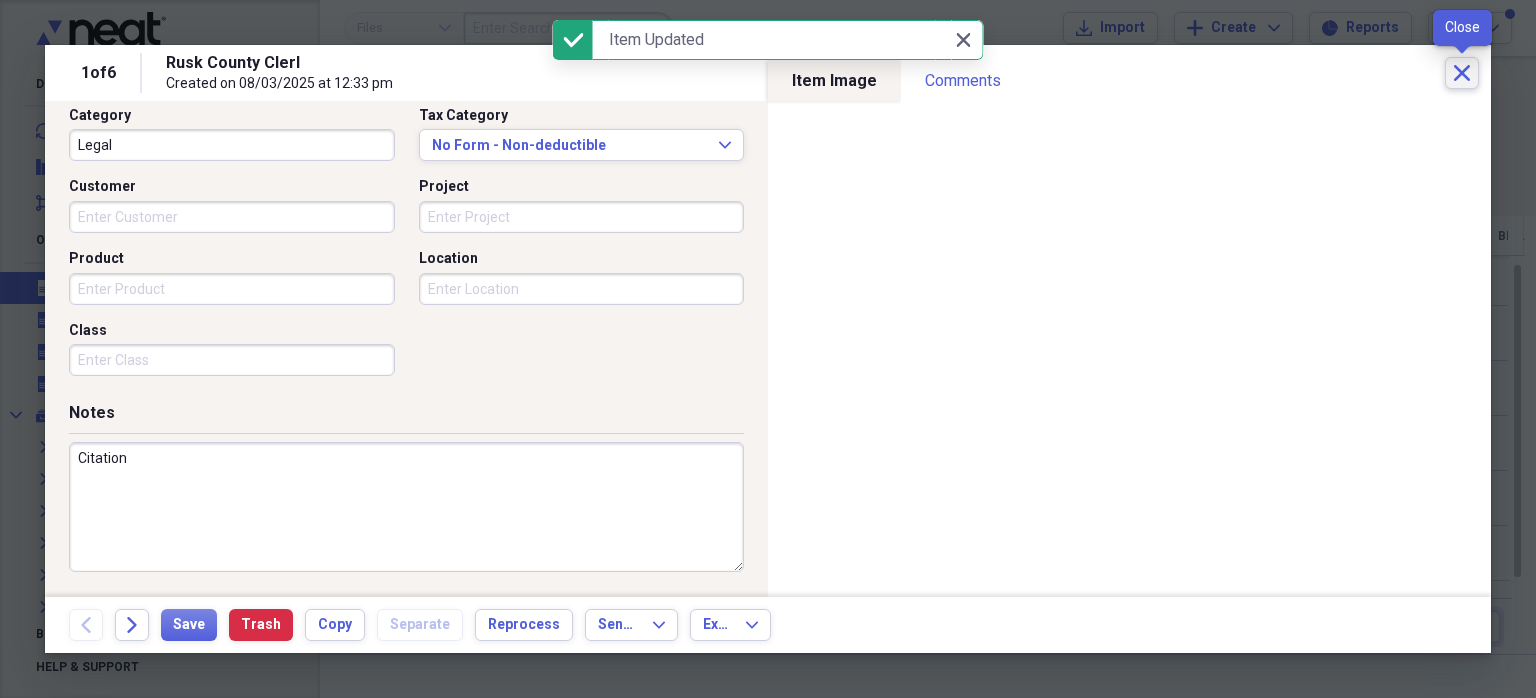 click on "Close" 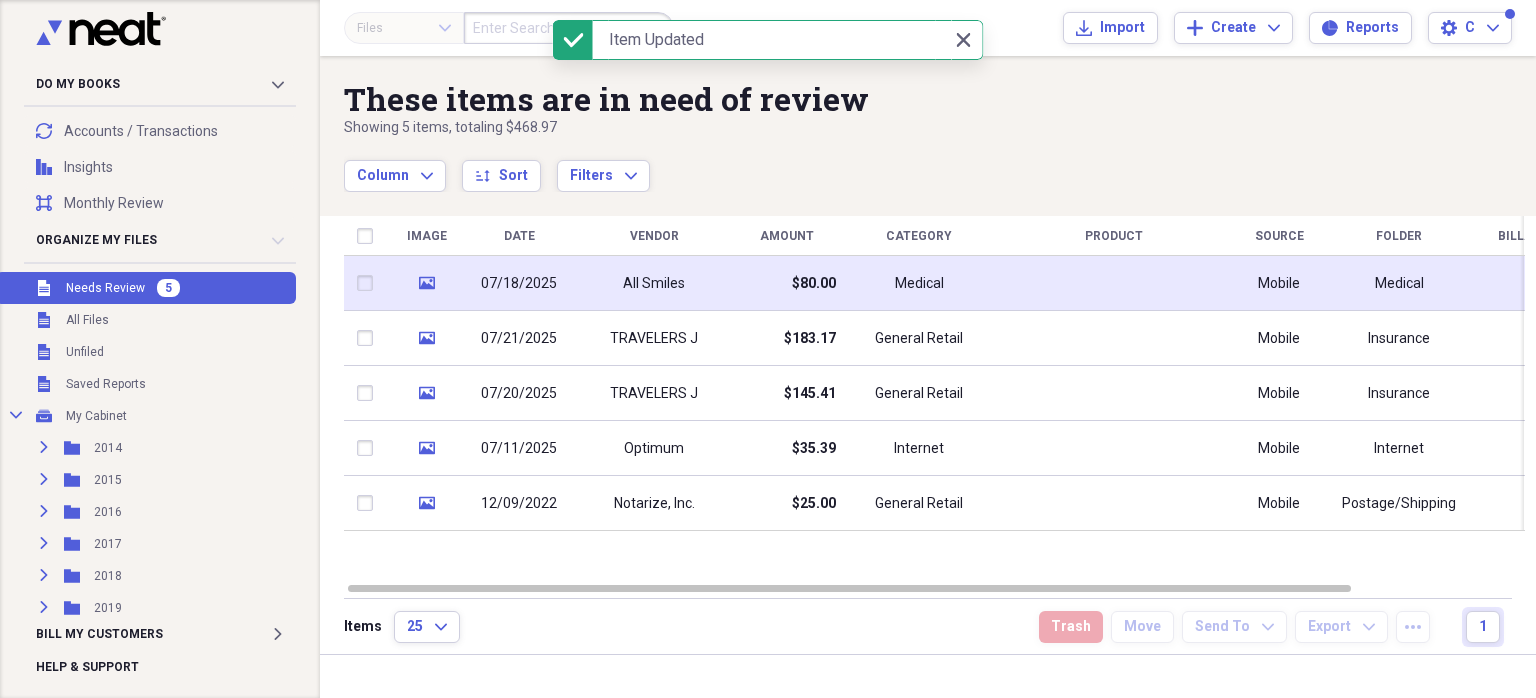click on "$80.00" at bounding box center [814, 284] 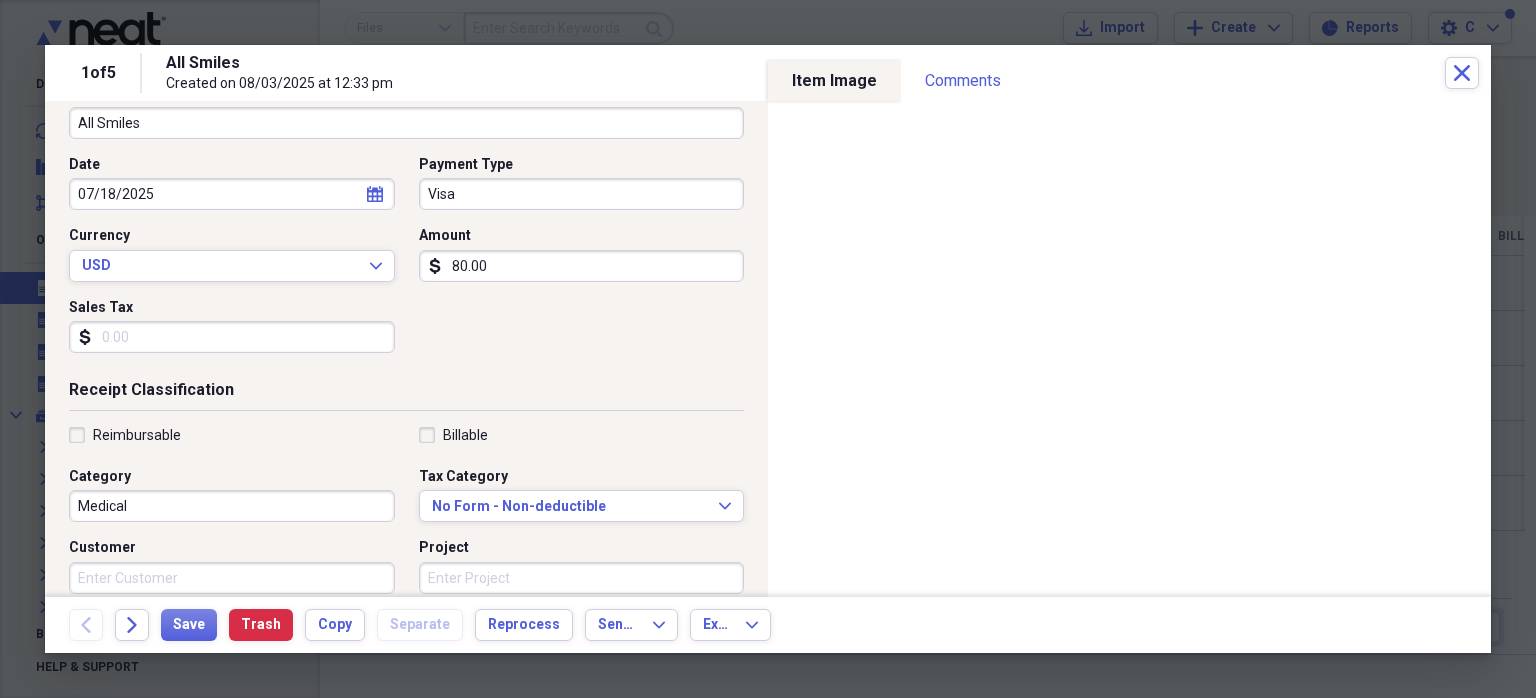 scroll, scrollTop: 145, scrollLeft: 0, axis: vertical 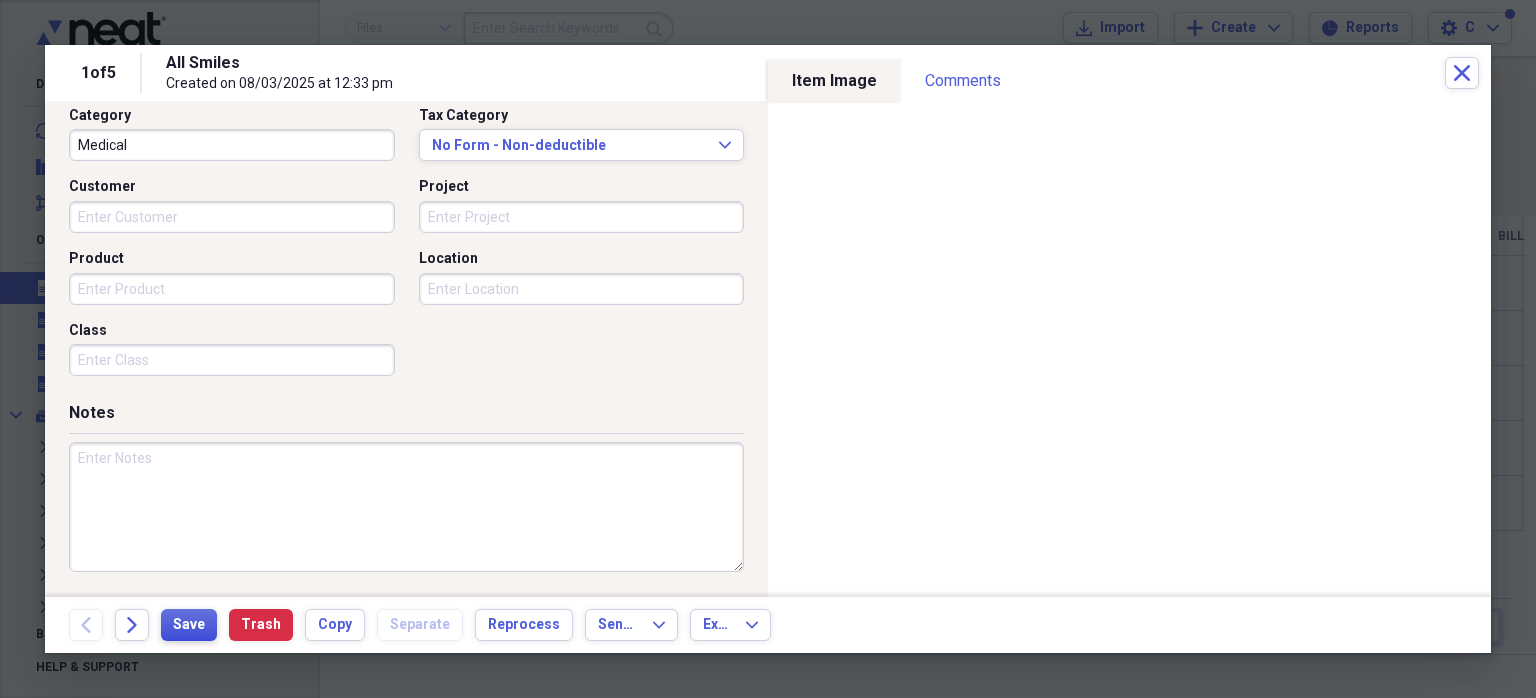 click on "Save" at bounding box center (189, 625) 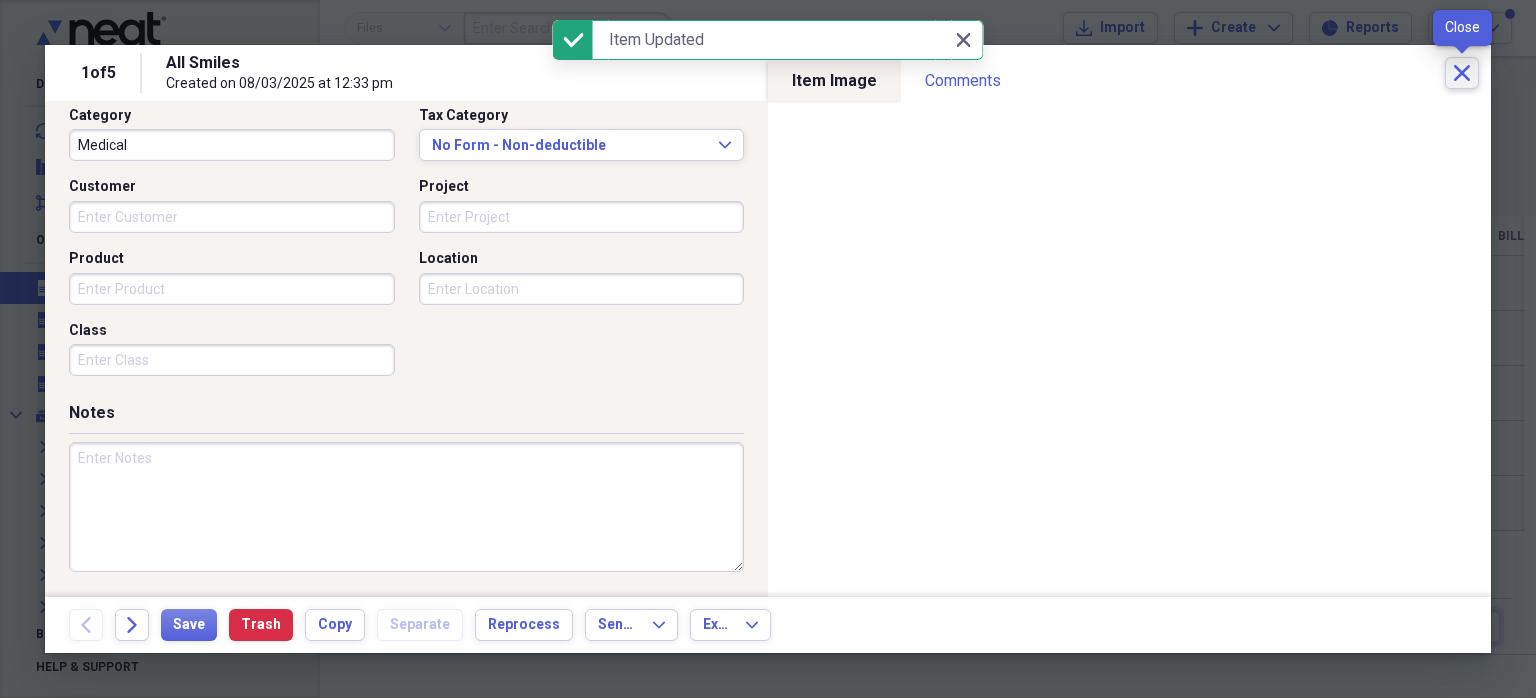 click on "Close" 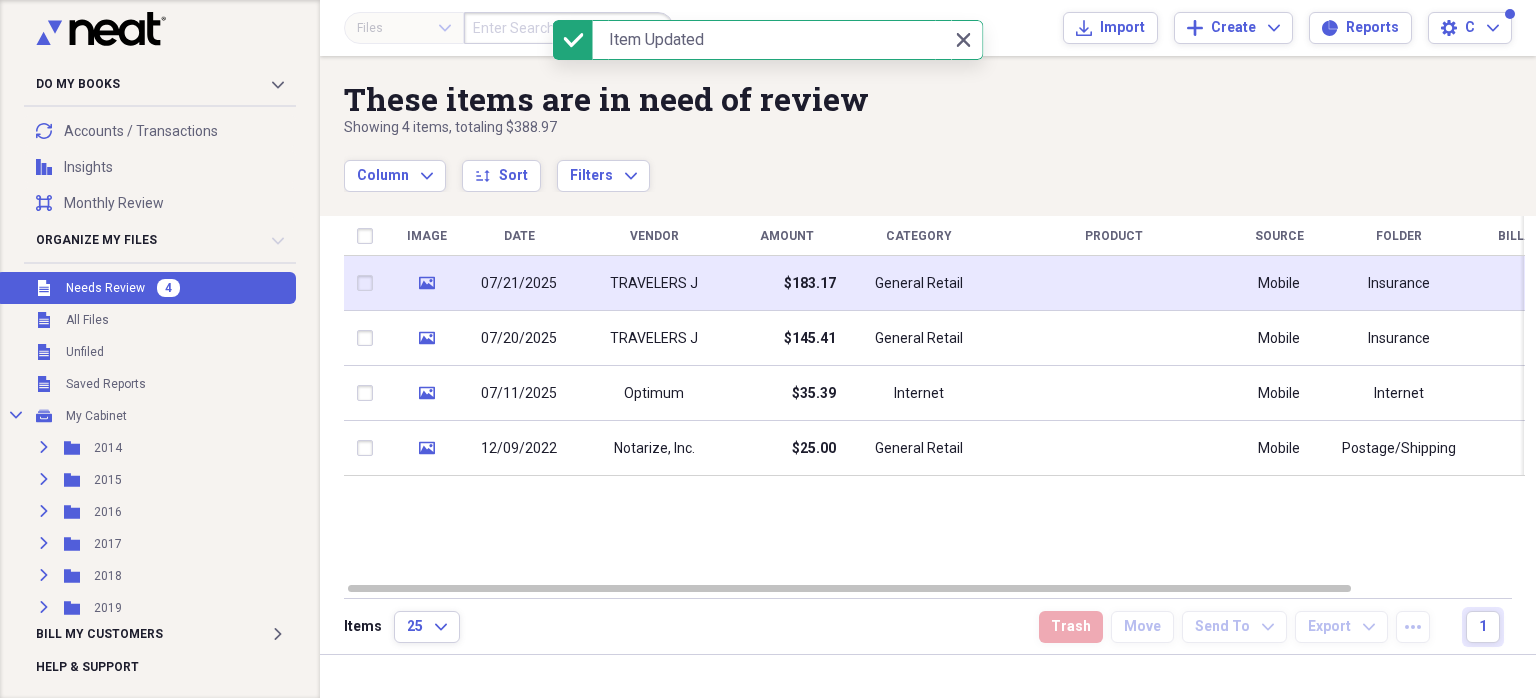 click on "TRAVELERS J" at bounding box center (654, 284) 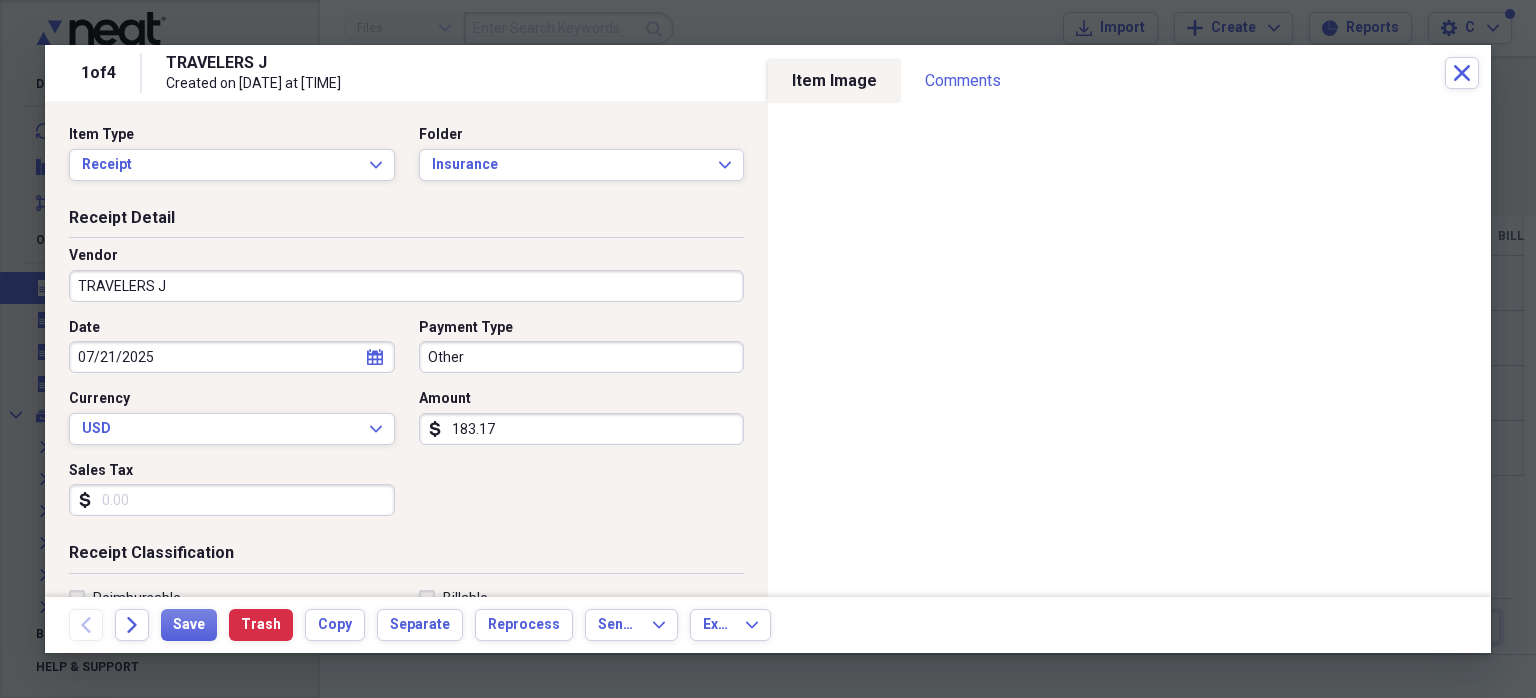 click on "TRAVELERS J" at bounding box center (406, 286) 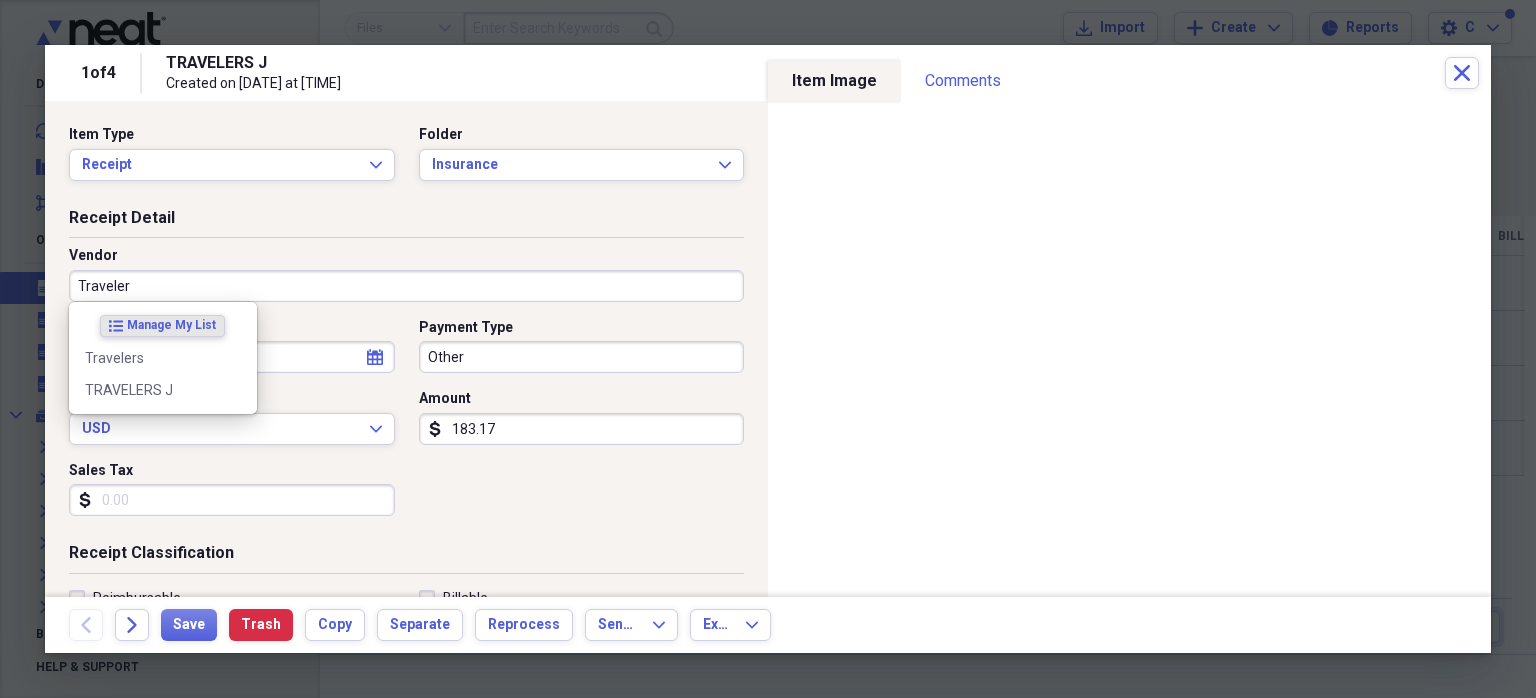 type on "Travelers" 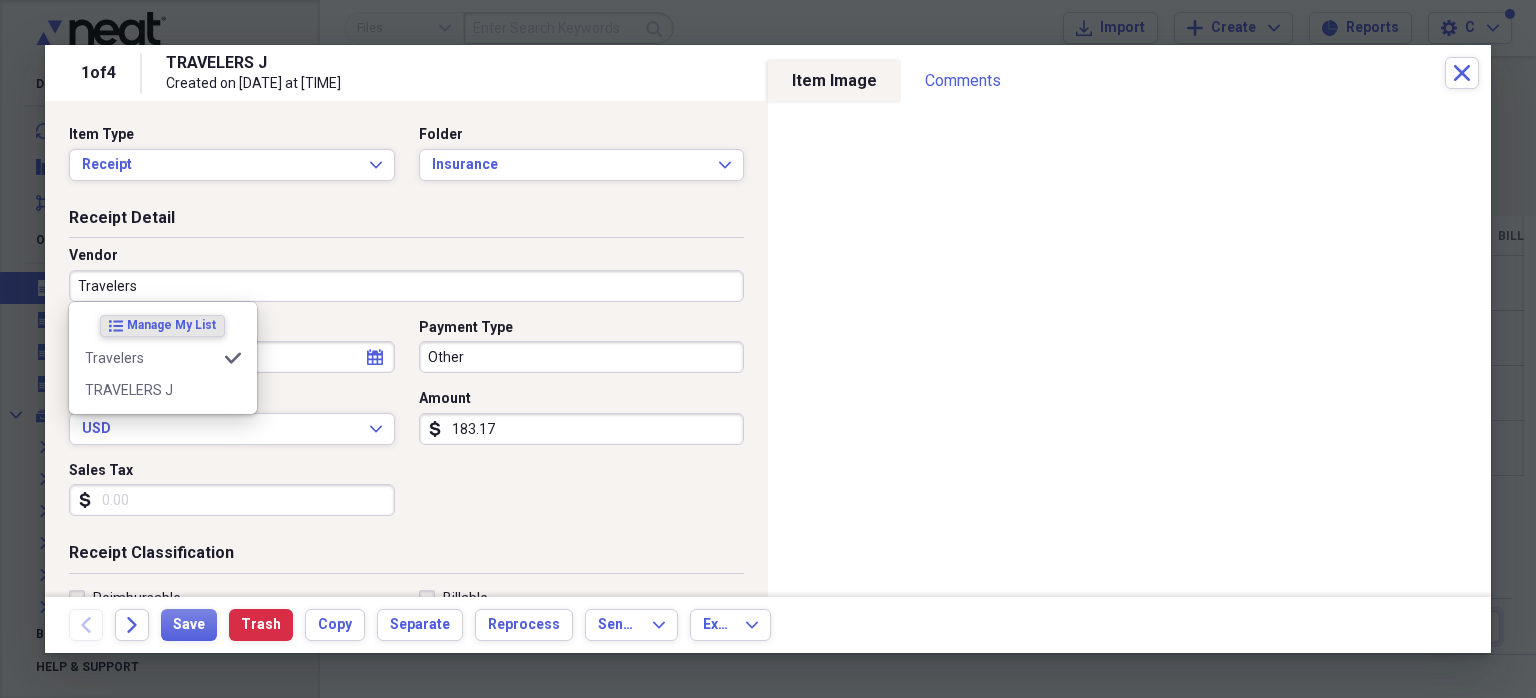 type on "Insurance" 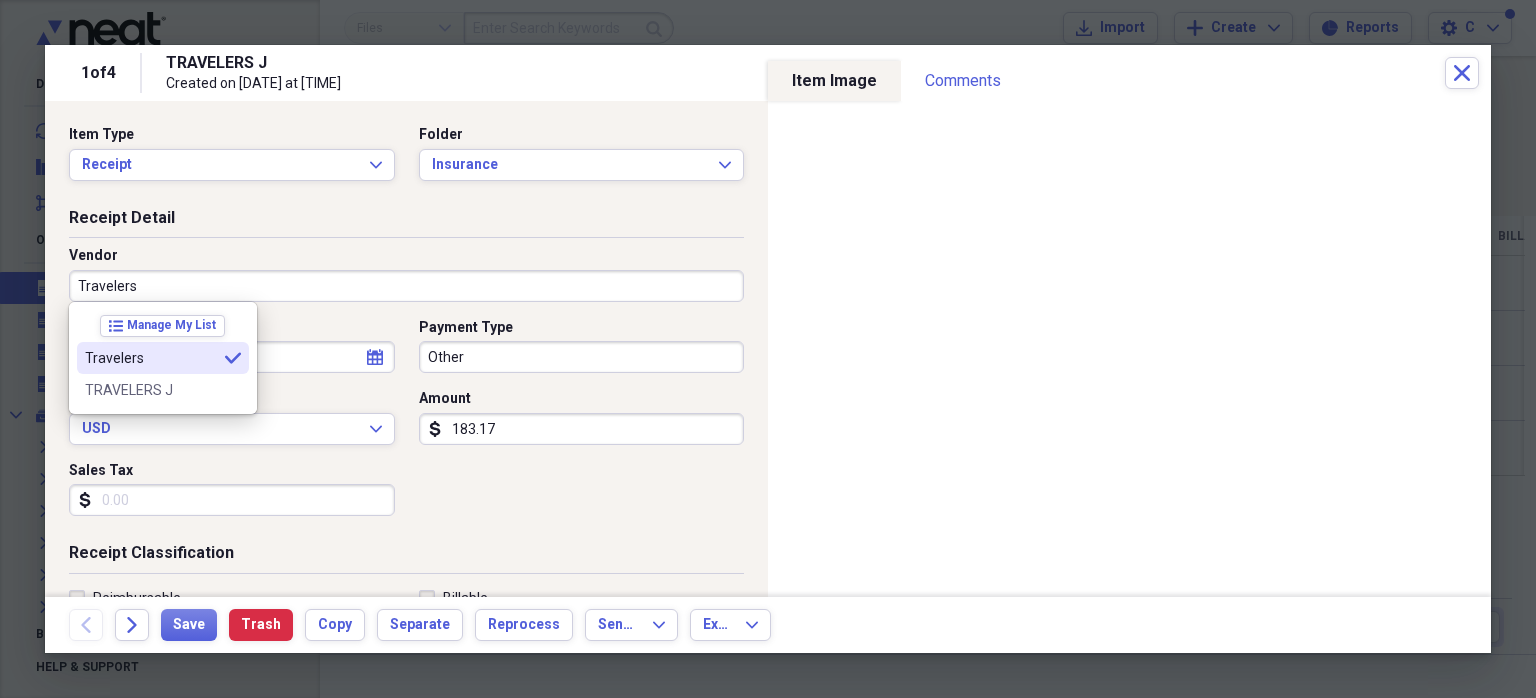 type on "Travelers" 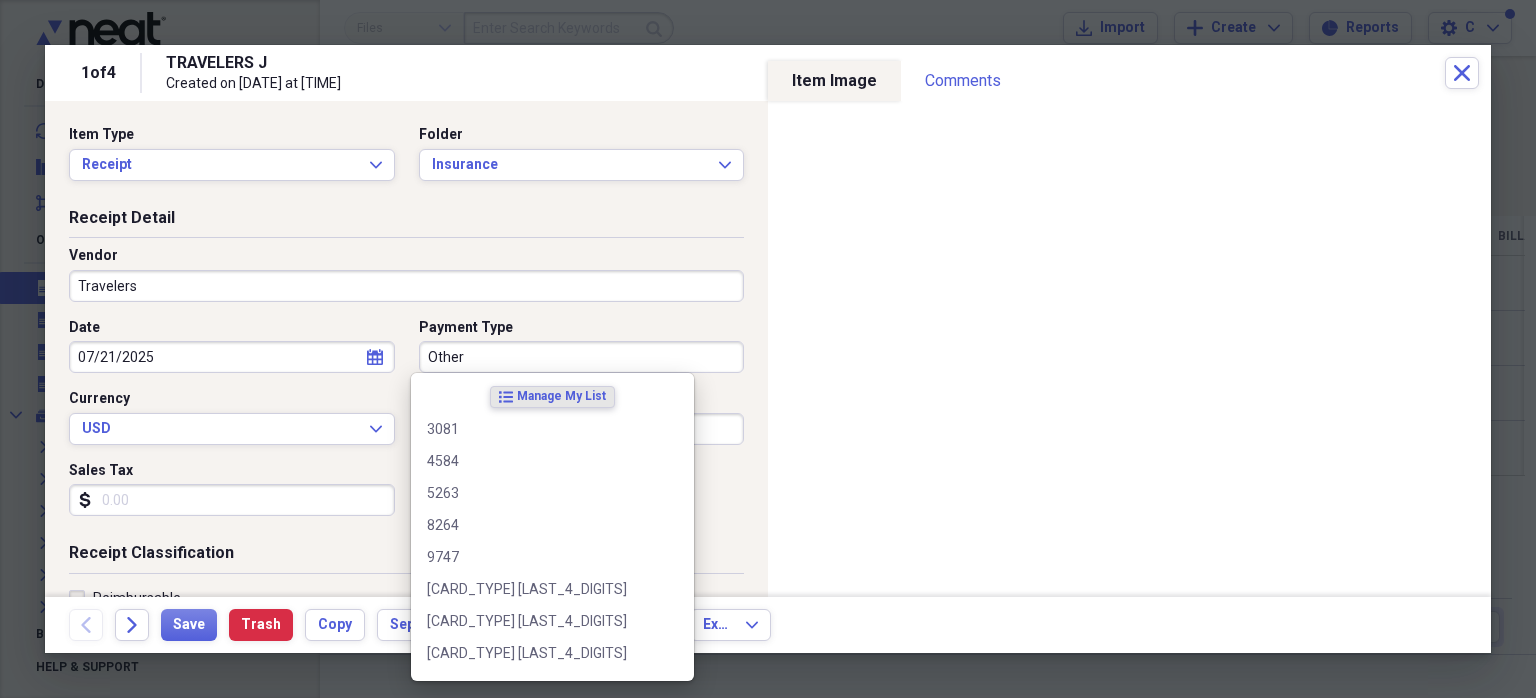 click on "Other" at bounding box center [582, 357] 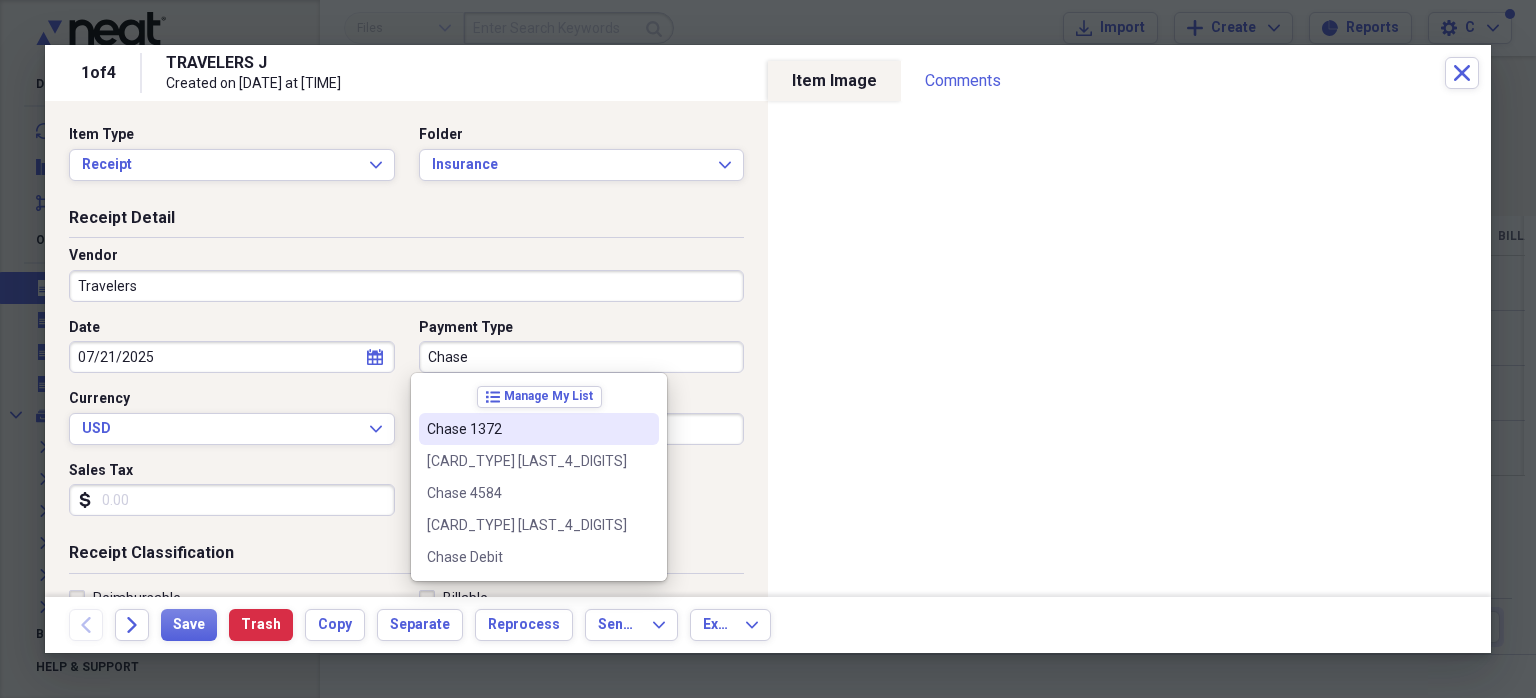 click on "Chase 1372" at bounding box center (527, 429) 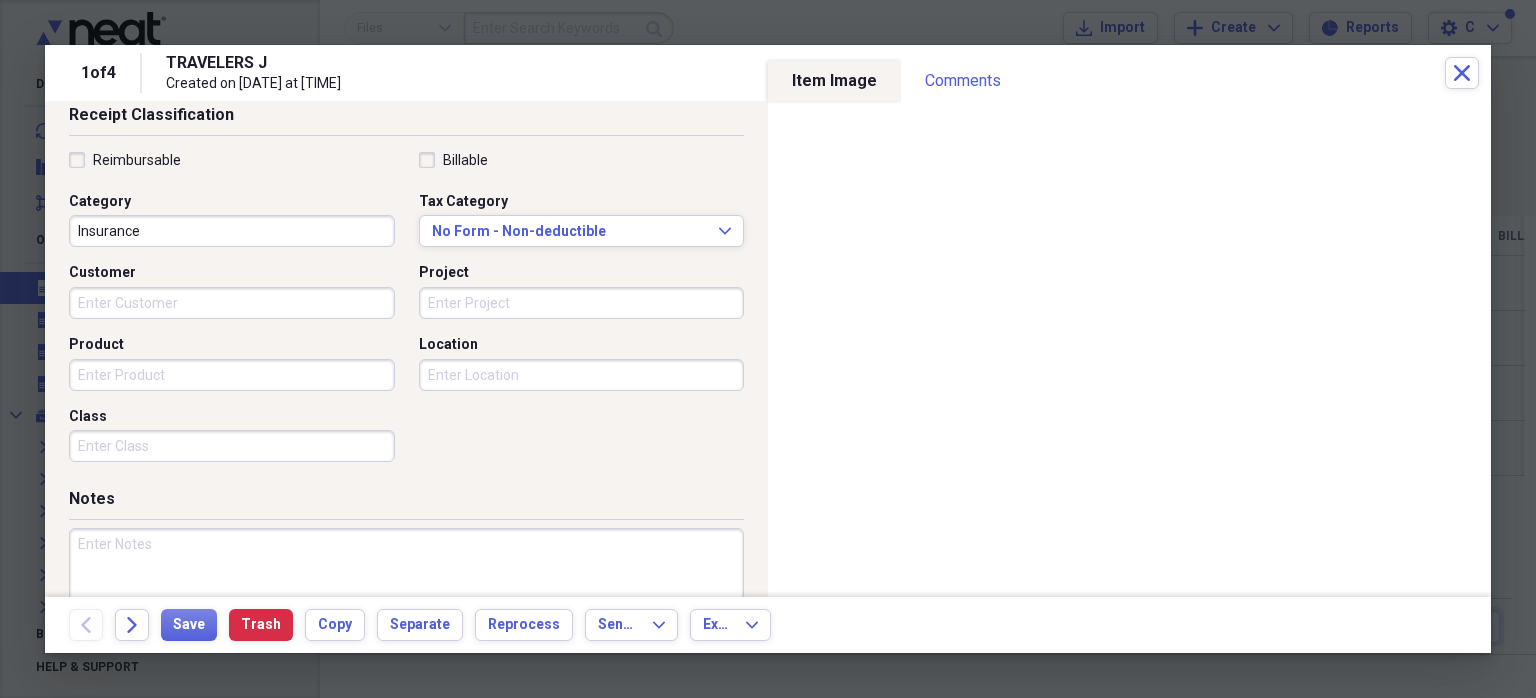 scroll, scrollTop: 448, scrollLeft: 0, axis: vertical 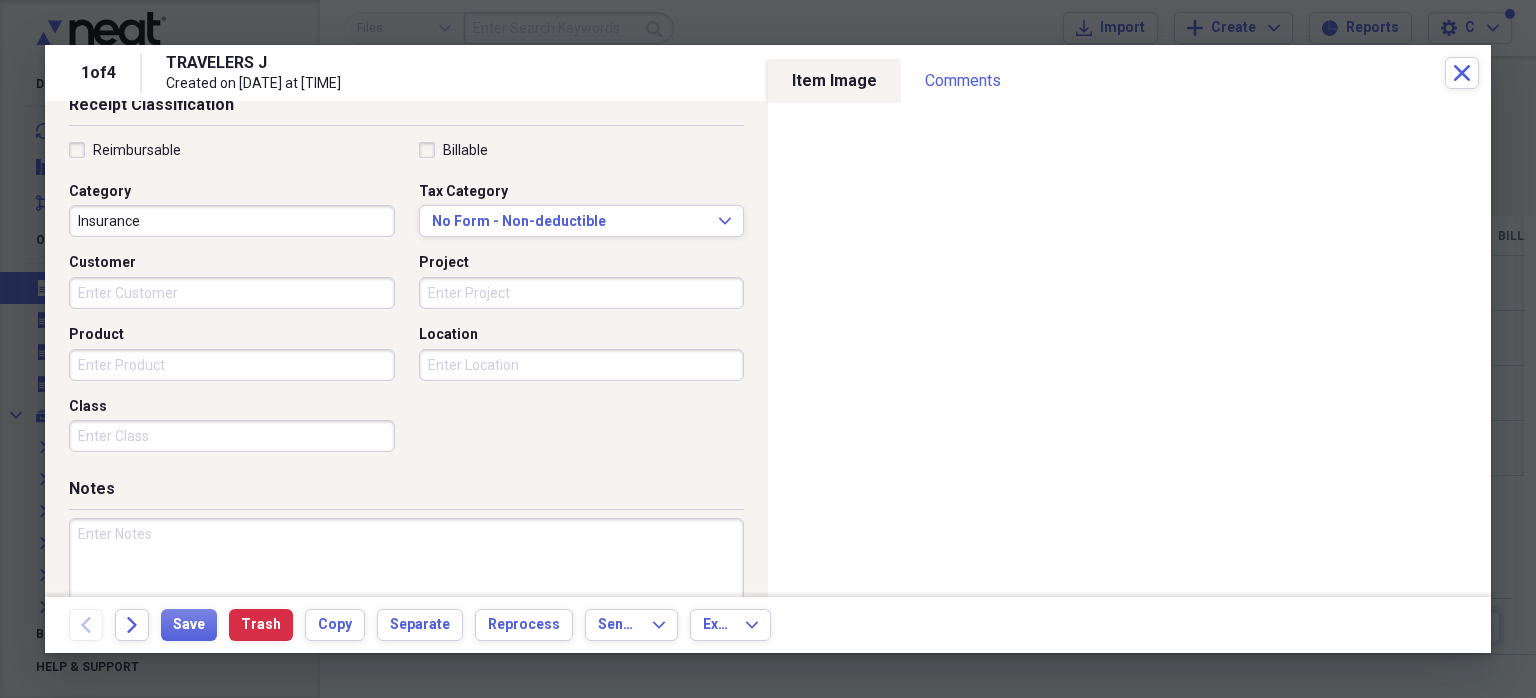 click at bounding box center [406, 583] 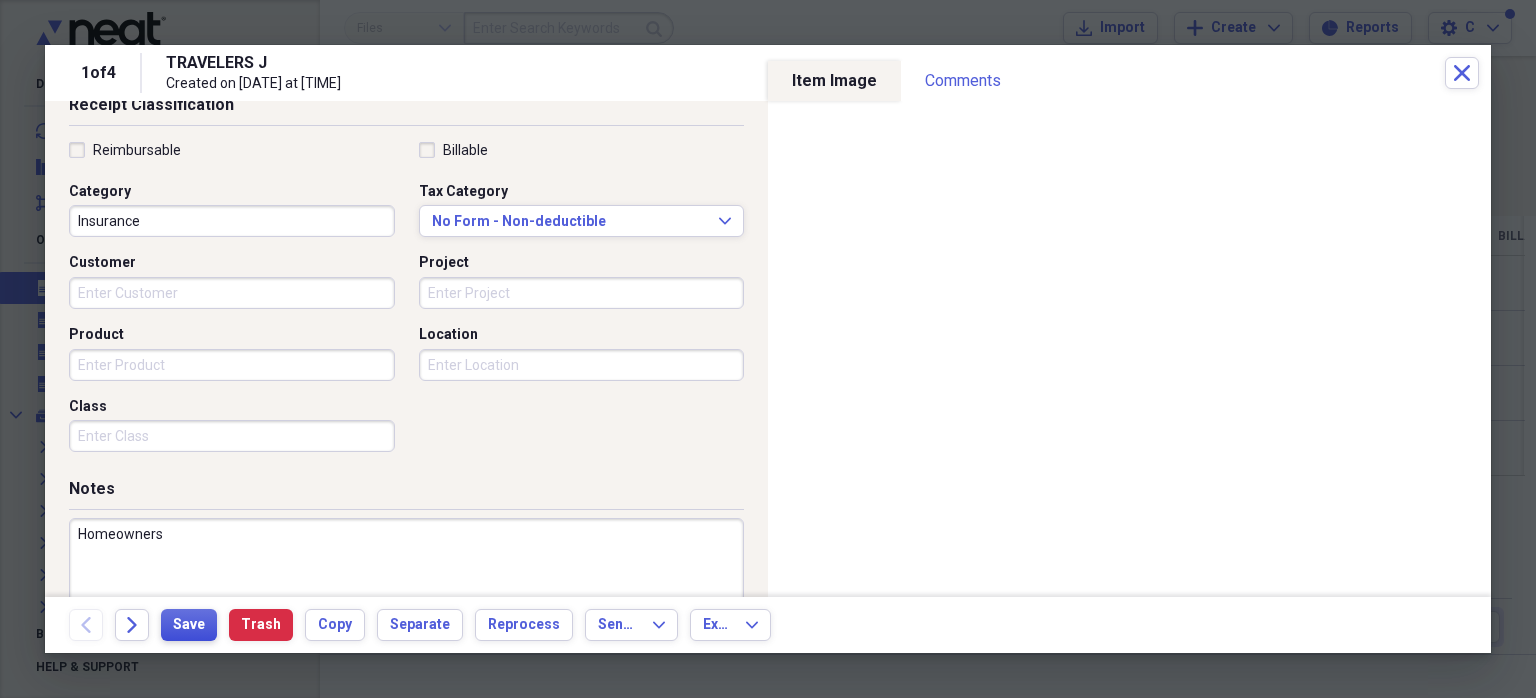 type on "Homeowners" 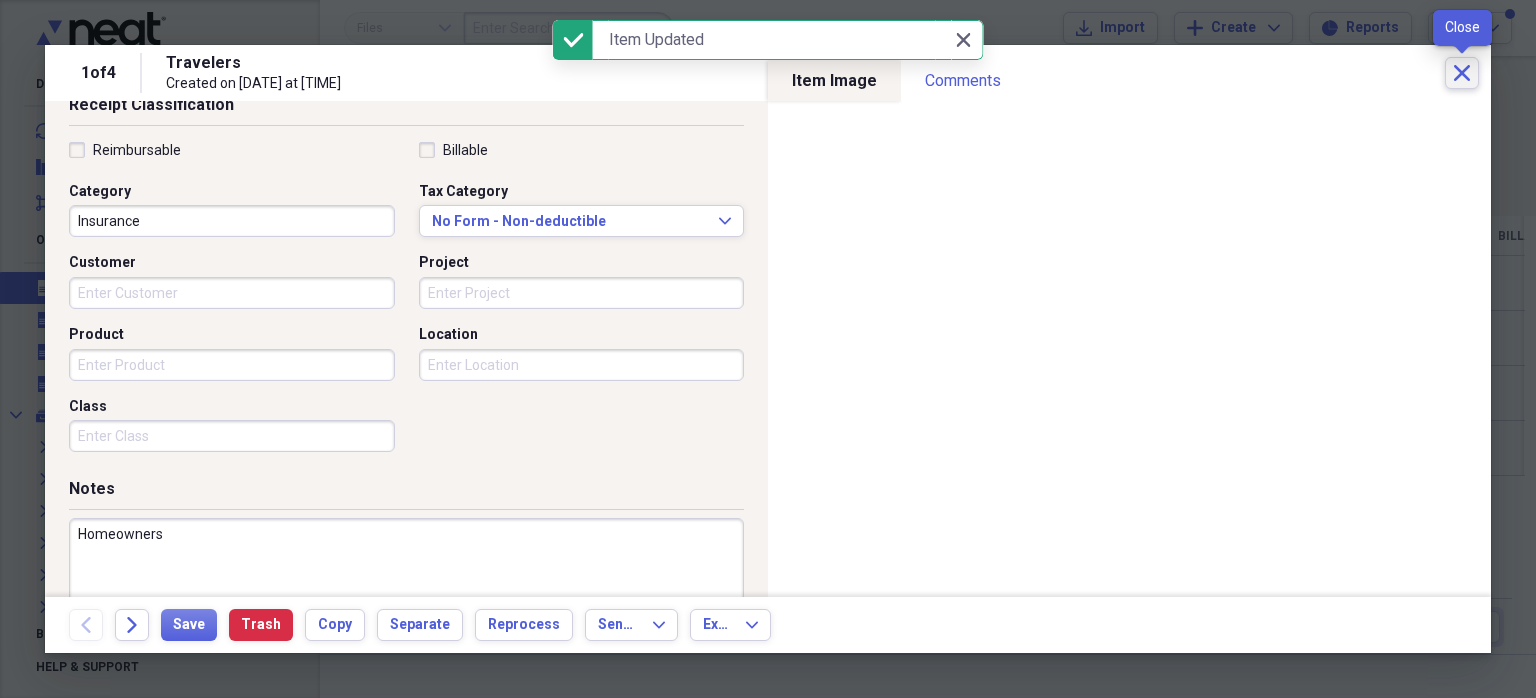 click on "Close" at bounding box center [1462, 73] 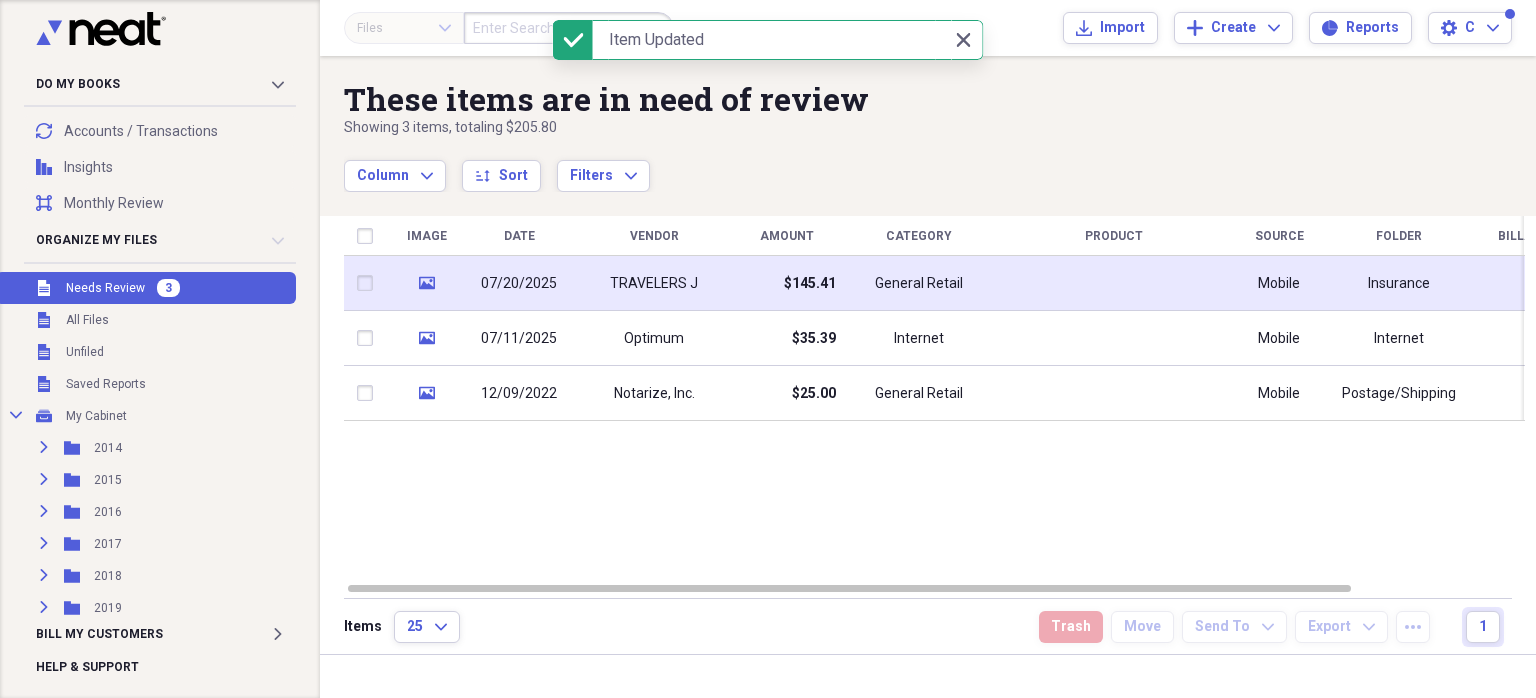 click on "TRAVELERS J" at bounding box center (654, 284) 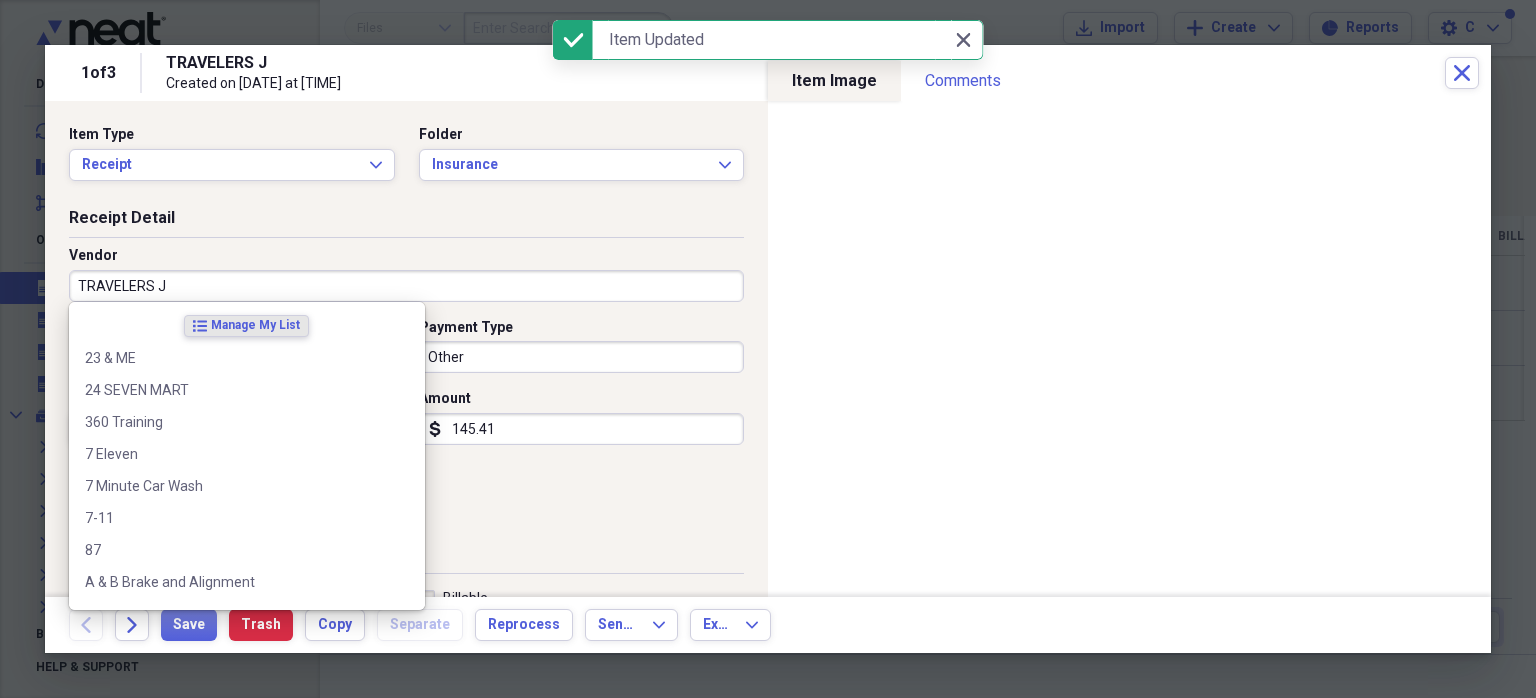 click on "TRAVELERS J" at bounding box center (406, 286) 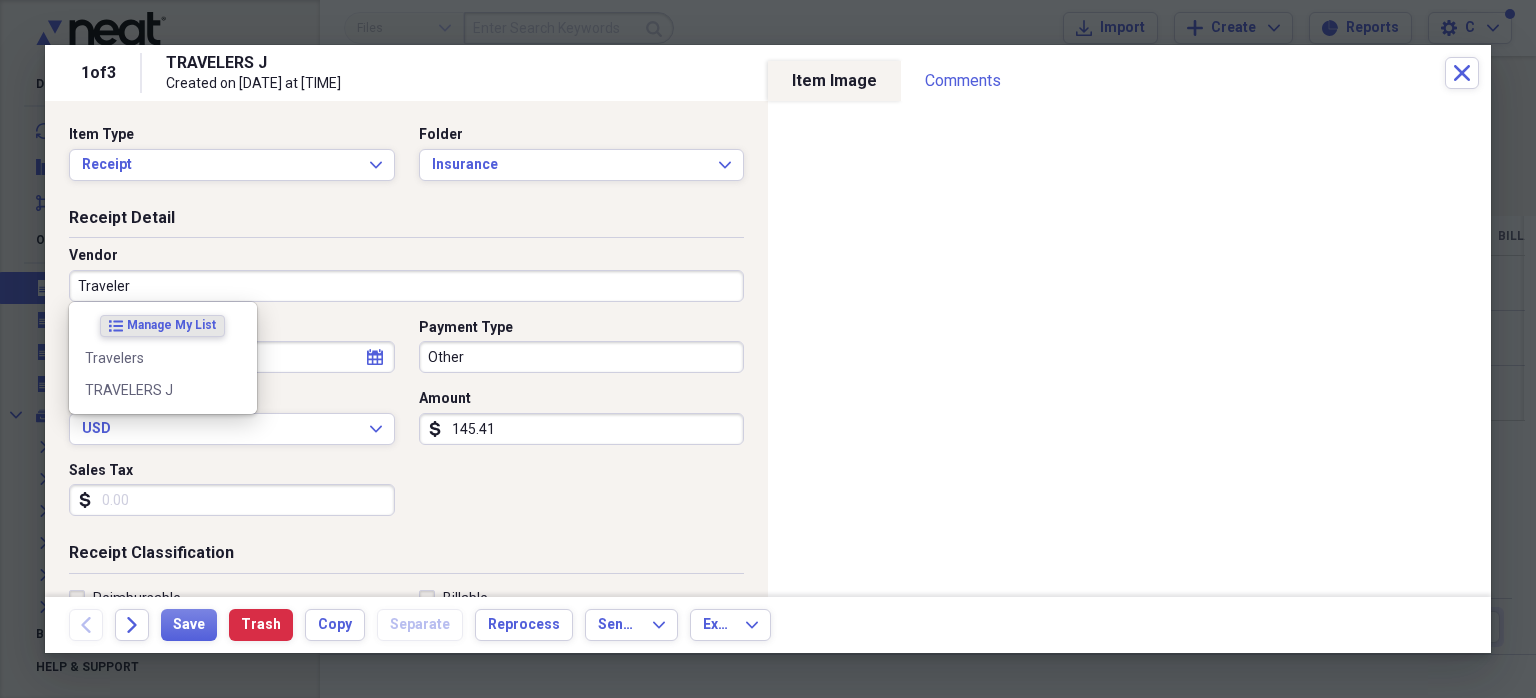 type on "Travelers" 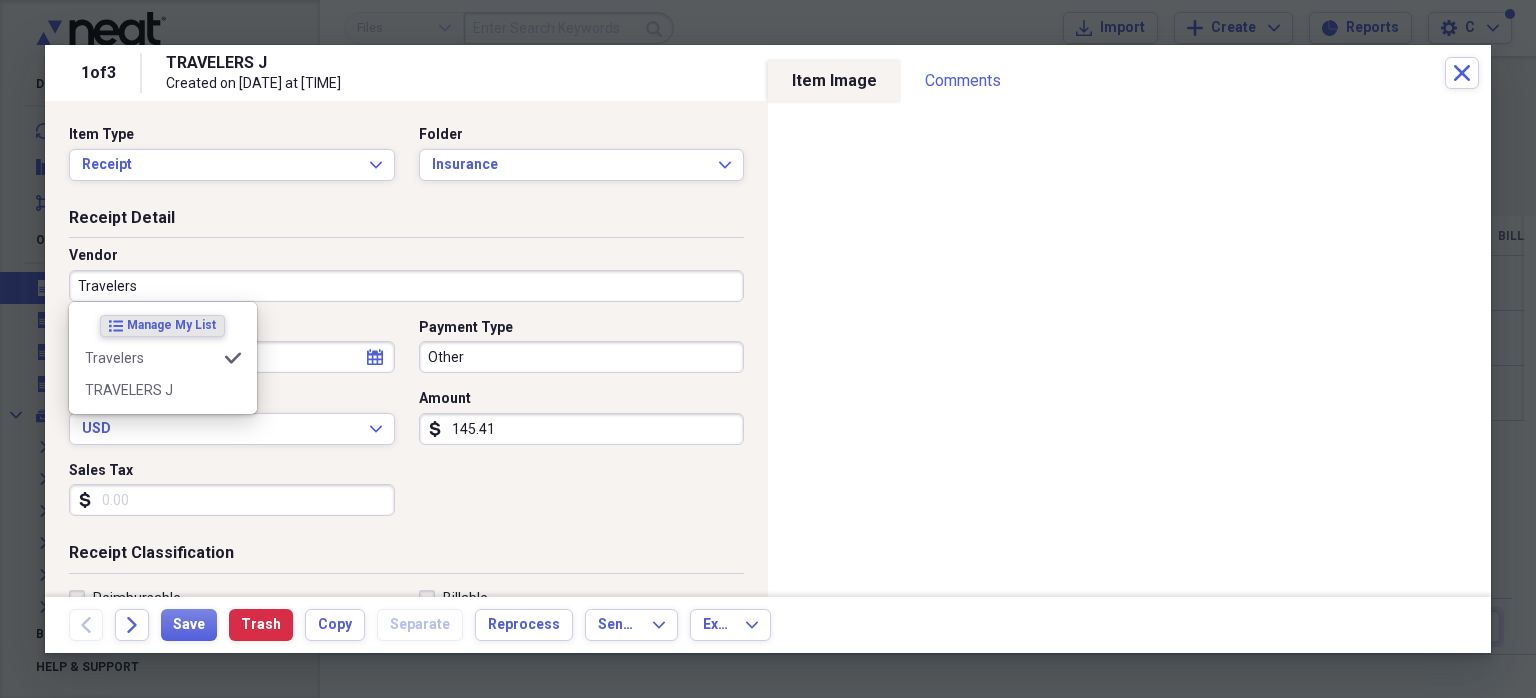 type on "Insurance" 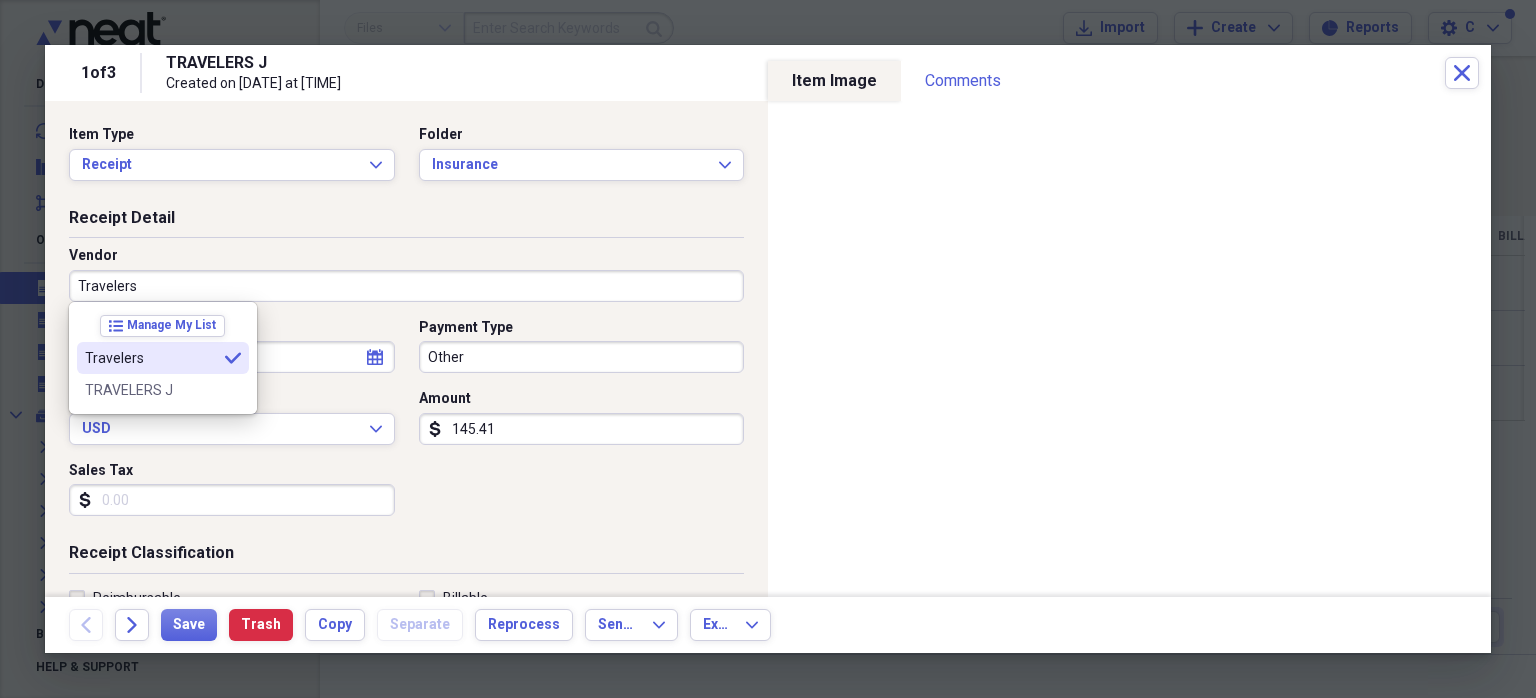 type on "Travelers" 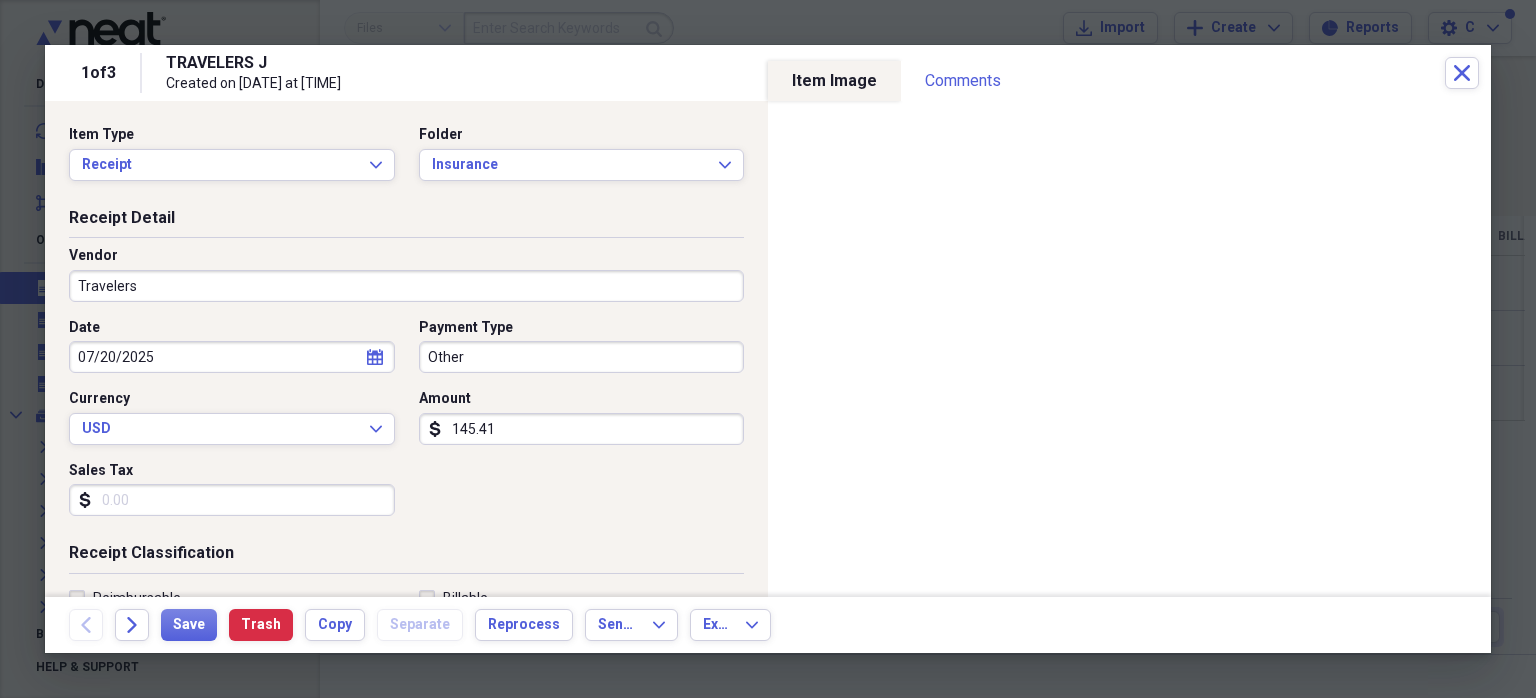 click on "Other" at bounding box center (582, 357) 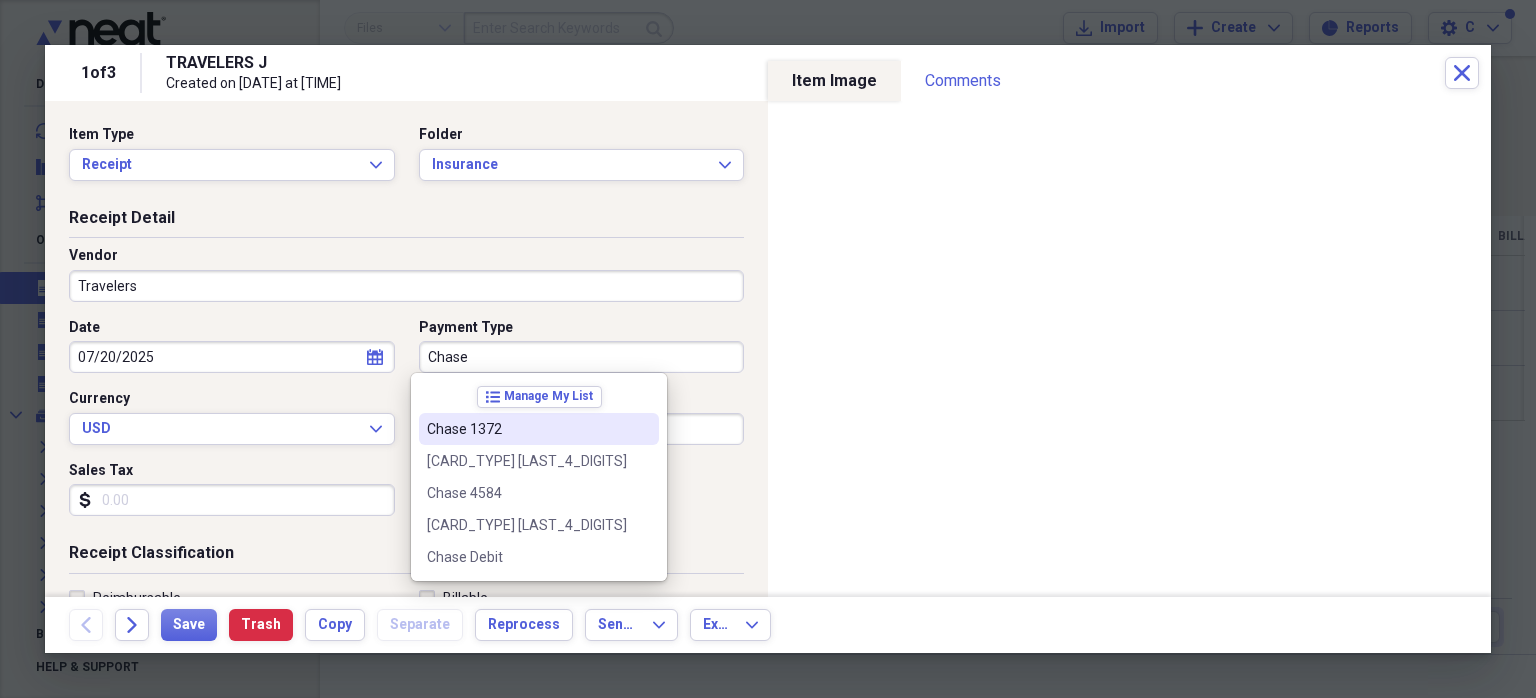 click on "Chase 1372" at bounding box center (527, 429) 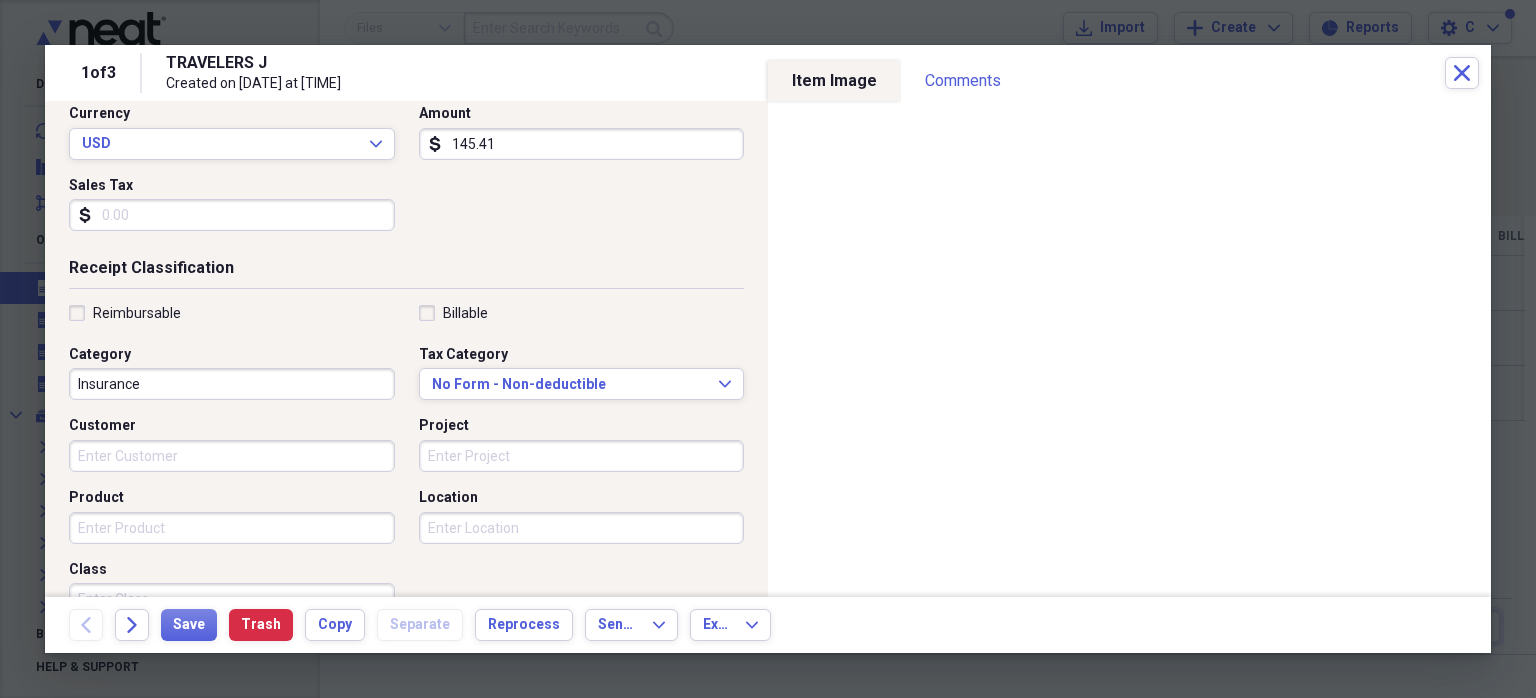click on "Receipt Classification Reimbursable Billable Category Insurance Tax Category No Form - Non-deductible Expand Customer Project Product Location Class" at bounding box center (406, 449) 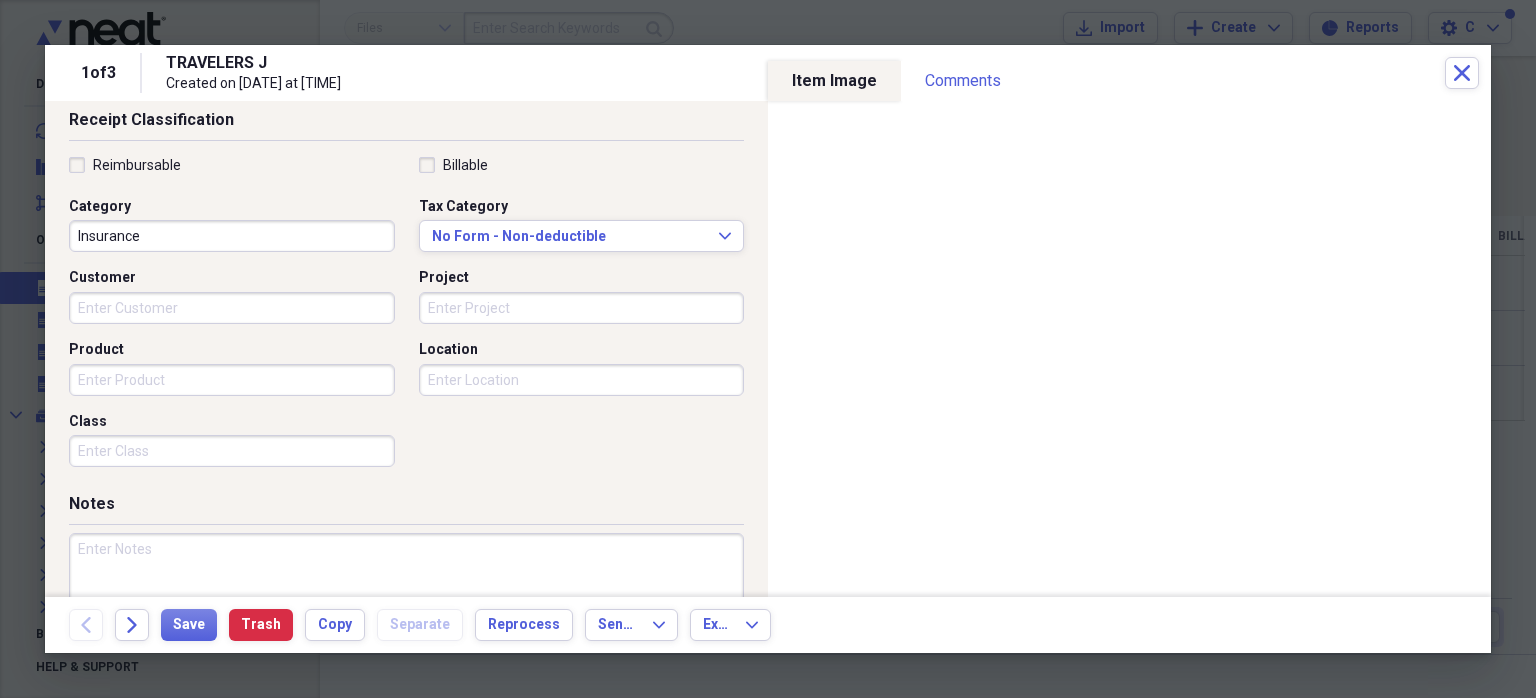 scroll, scrollTop: 444, scrollLeft: 0, axis: vertical 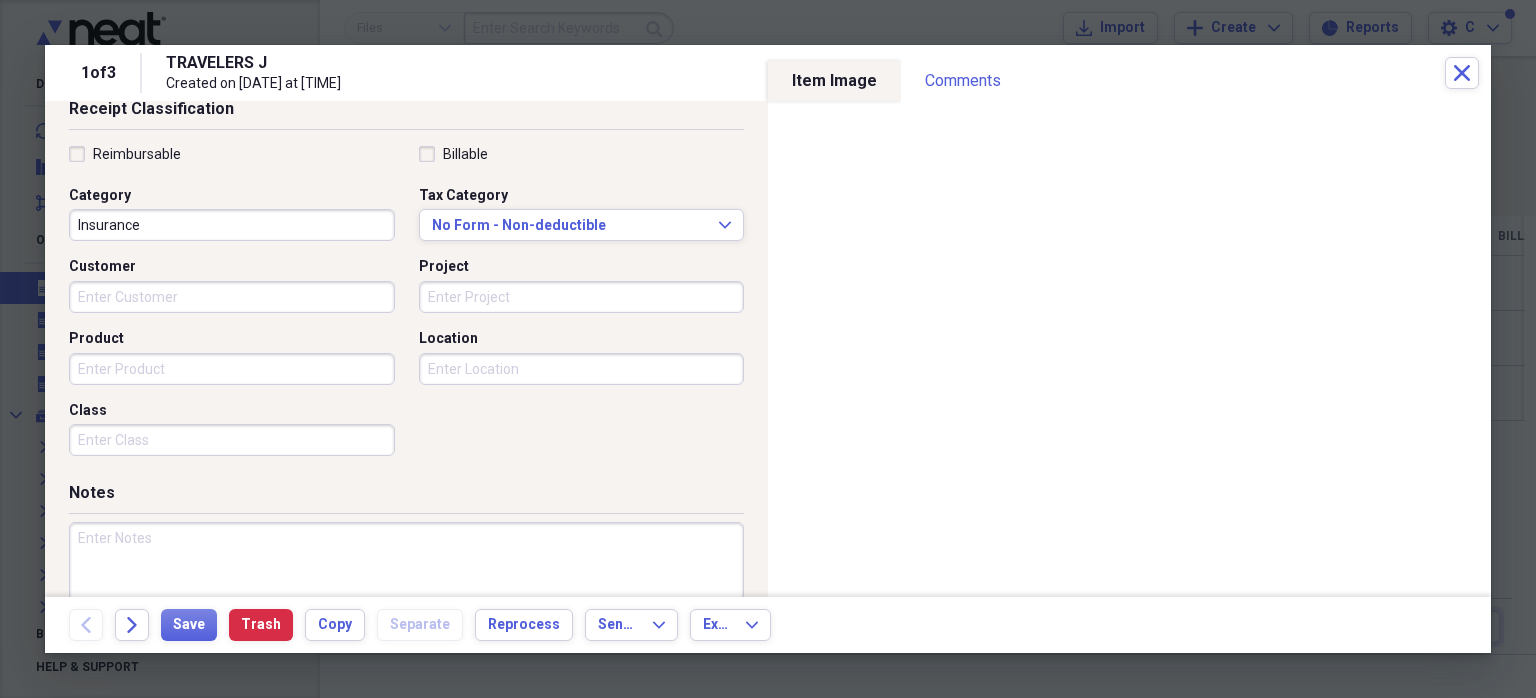 click at bounding box center [406, 587] 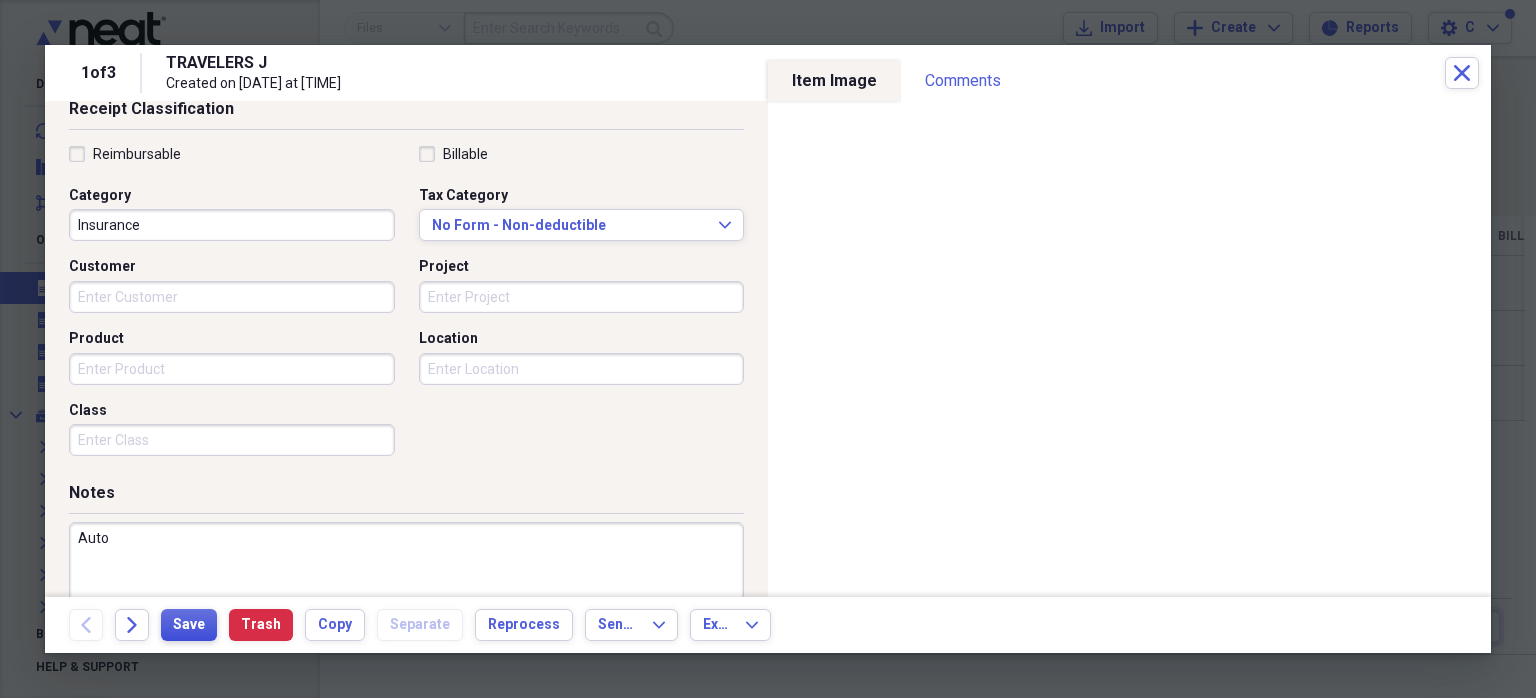 type on "Auto" 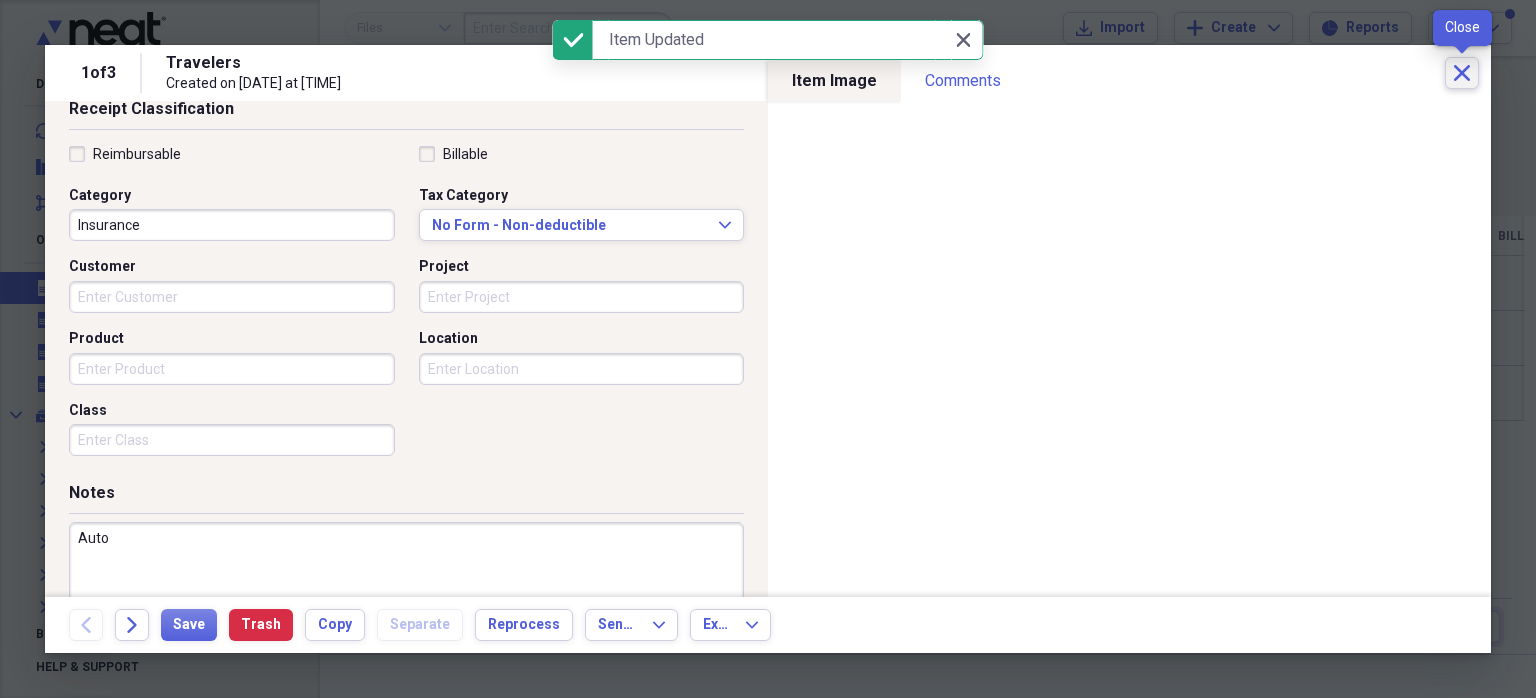 click 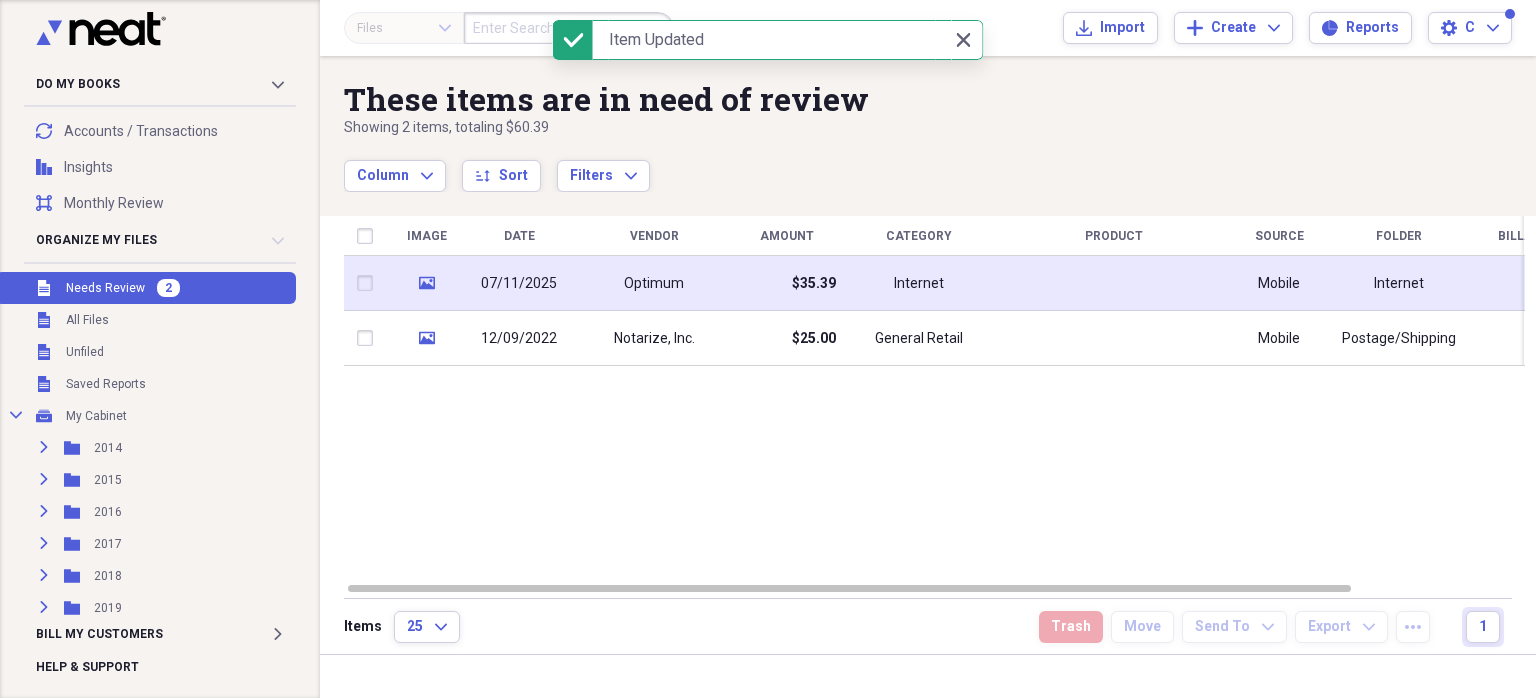 click on "Optimum" at bounding box center [654, 284] 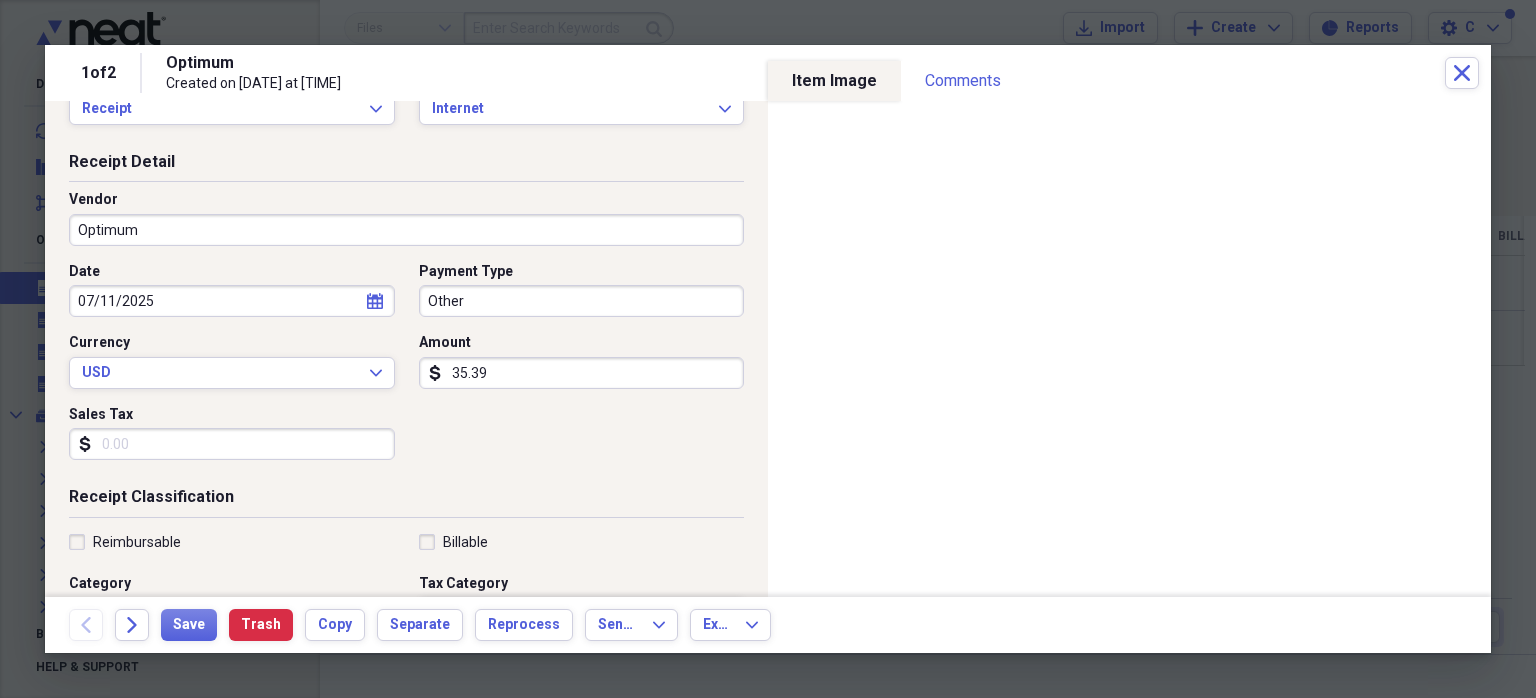 scroll, scrollTop: 67, scrollLeft: 0, axis: vertical 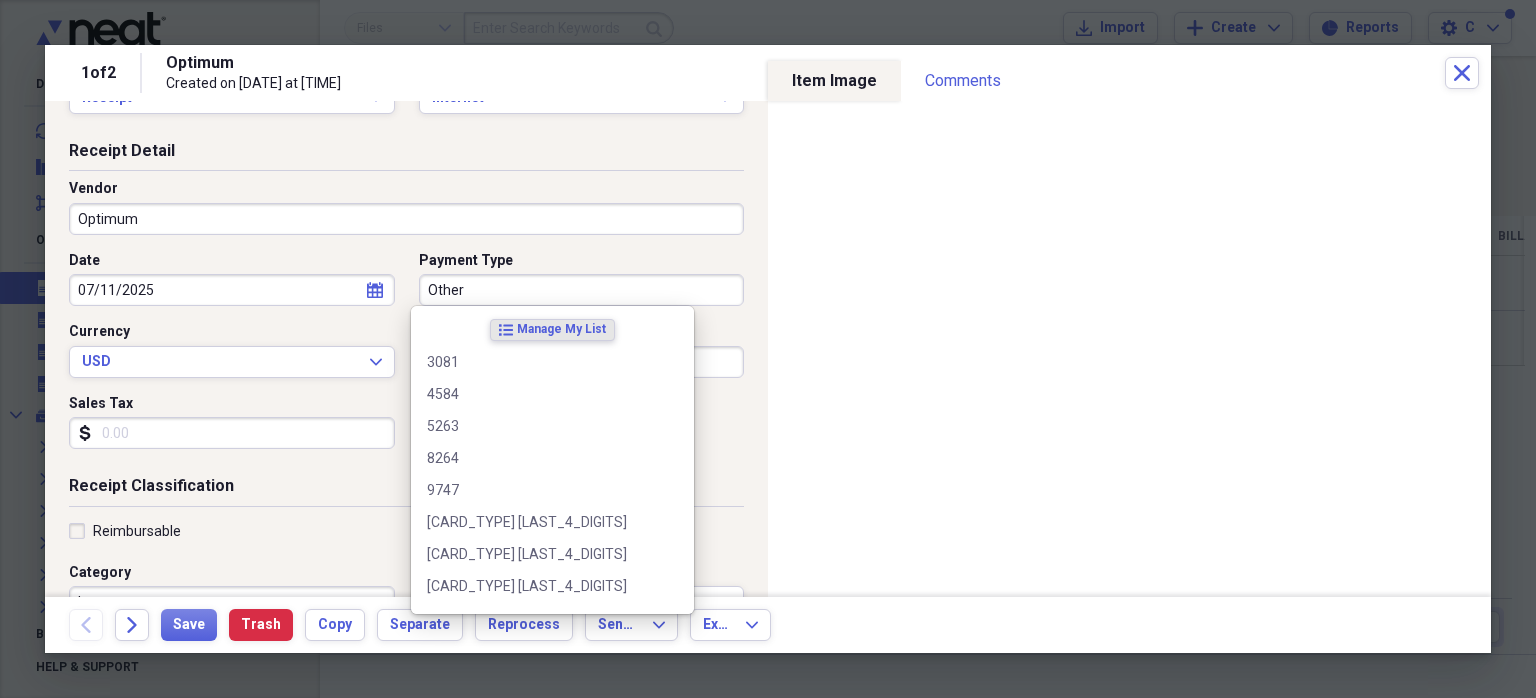 click on "Other" at bounding box center [582, 290] 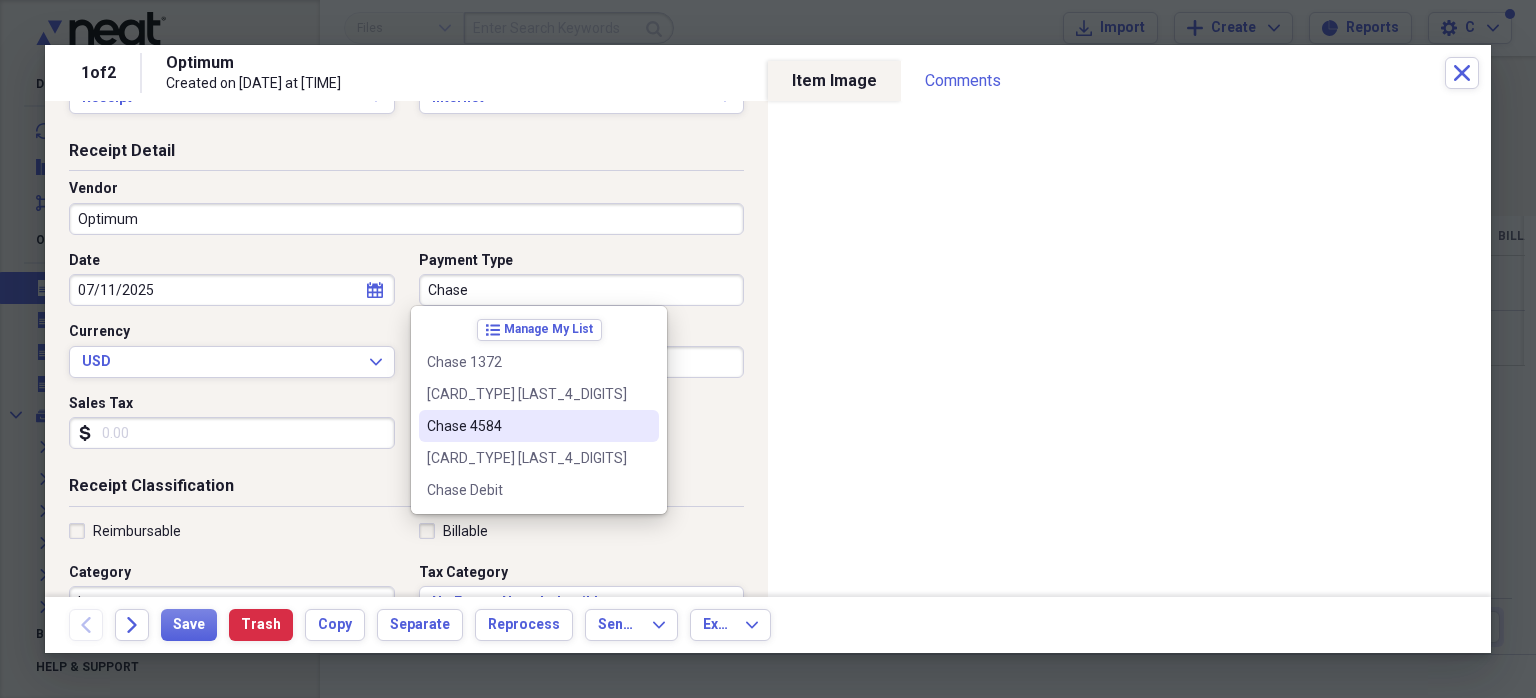 drag, startPoint x: 501, startPoint y: 416, endPoint x: 530, endPoint y: 406, distance: 30.675724 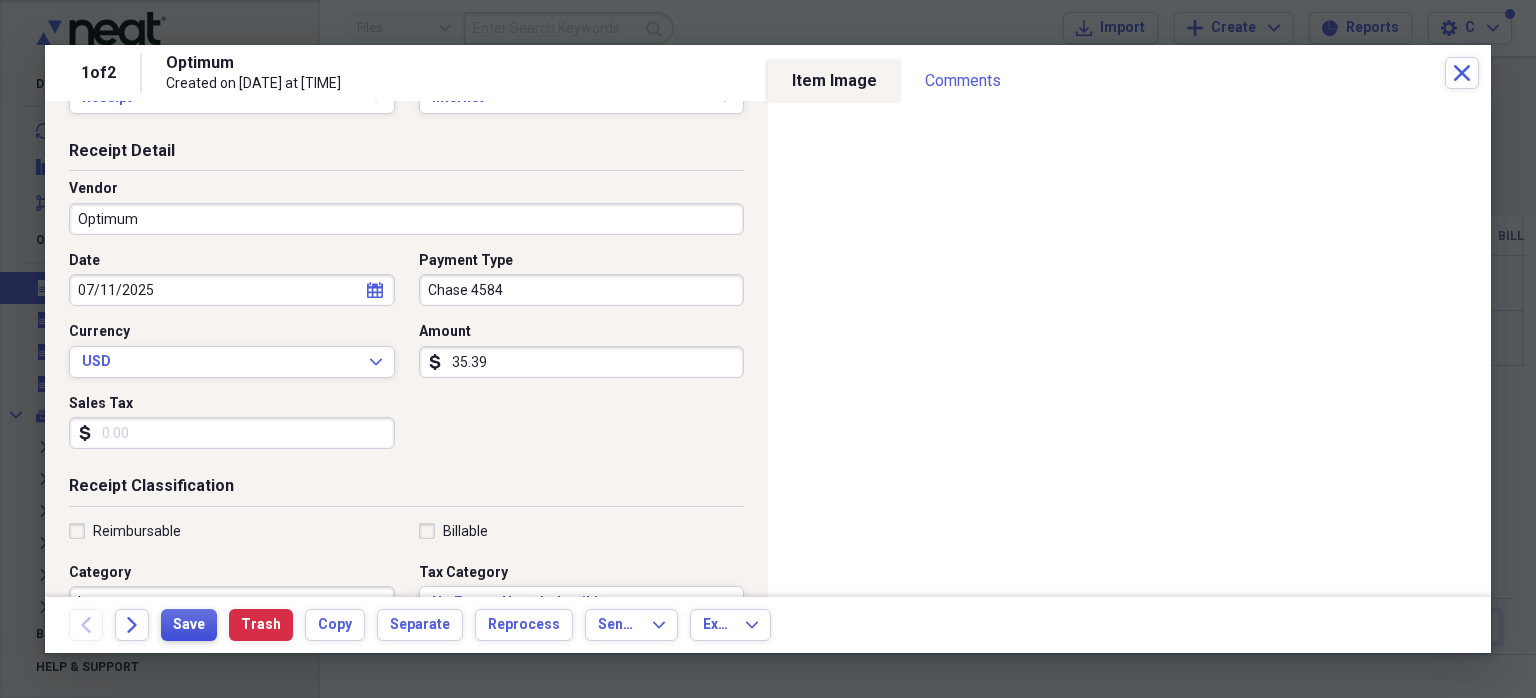 click on "Save" at bounding box center (189, 625) 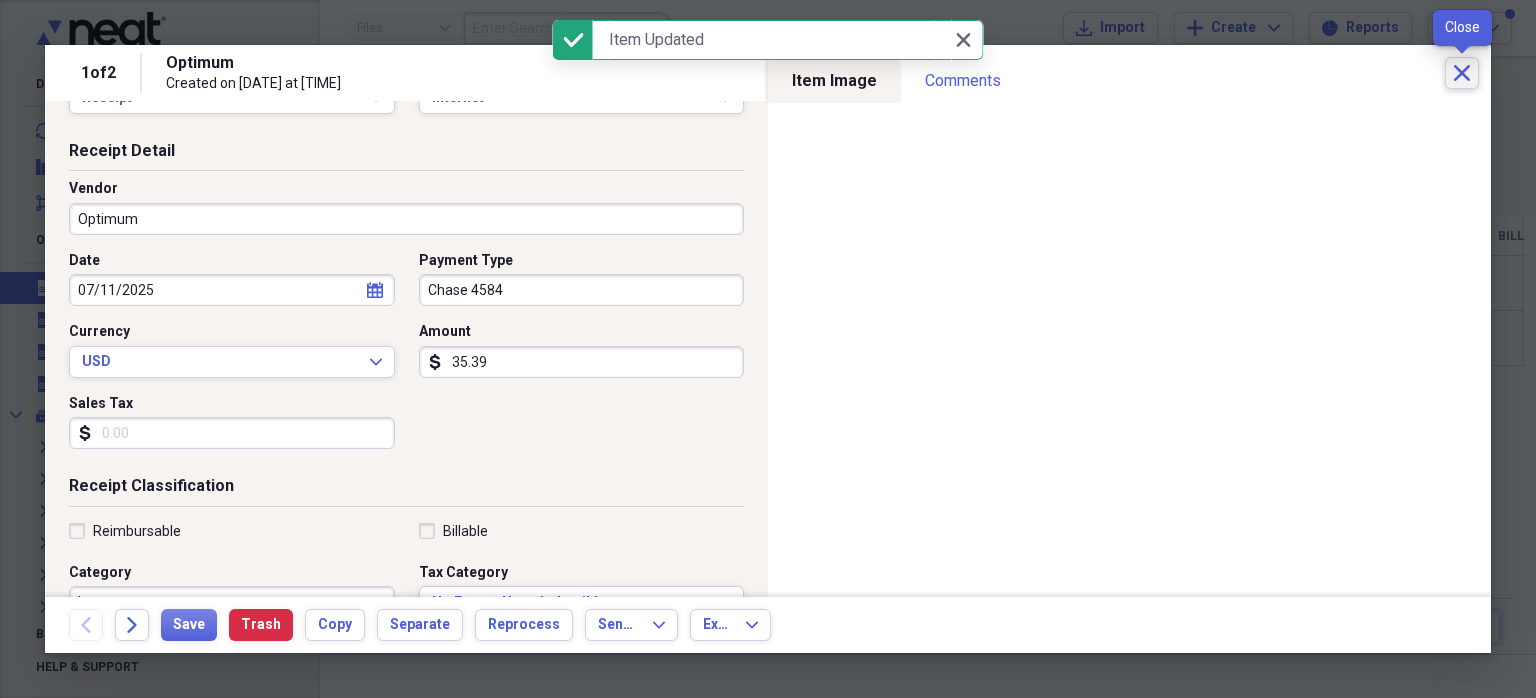 click 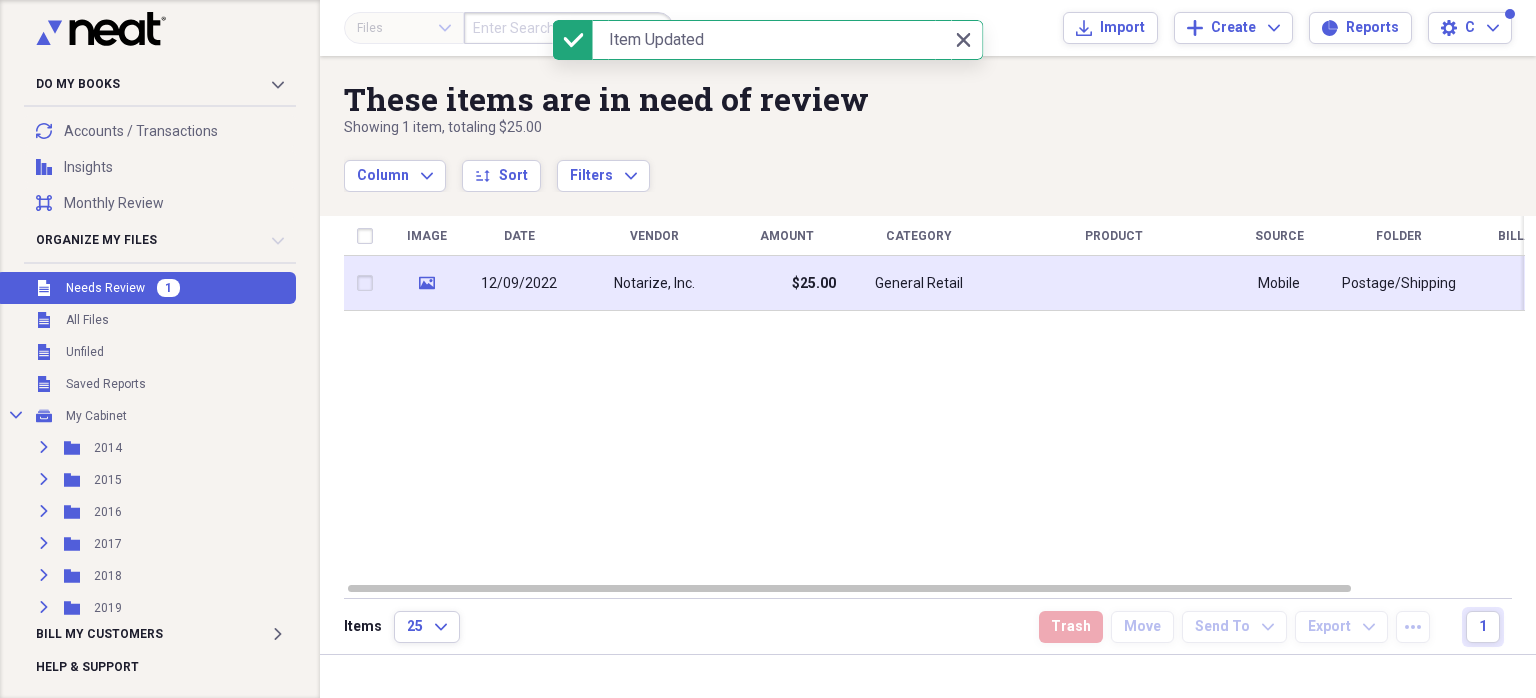 click on "$25.00" at bounding box center (814, 284) 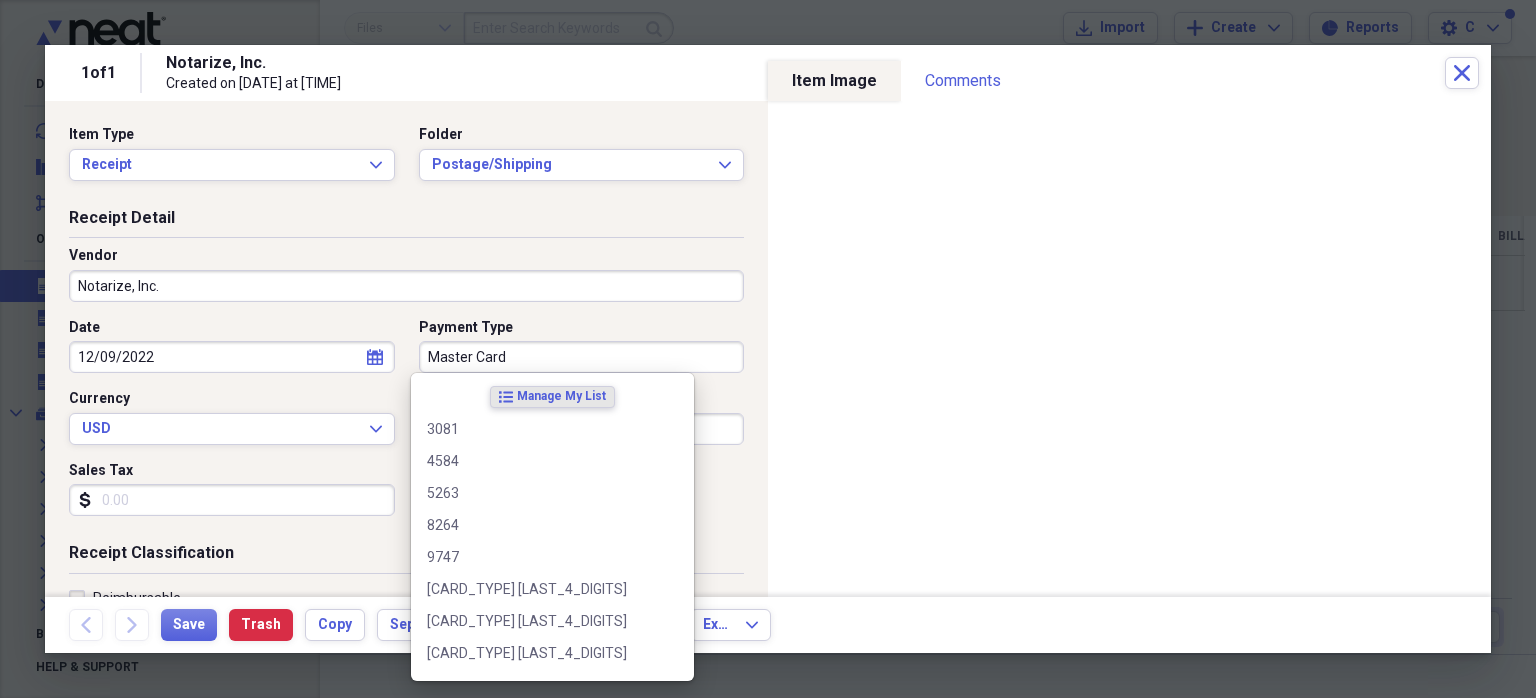 click on "Master Card" at bounding box center [582, 357] 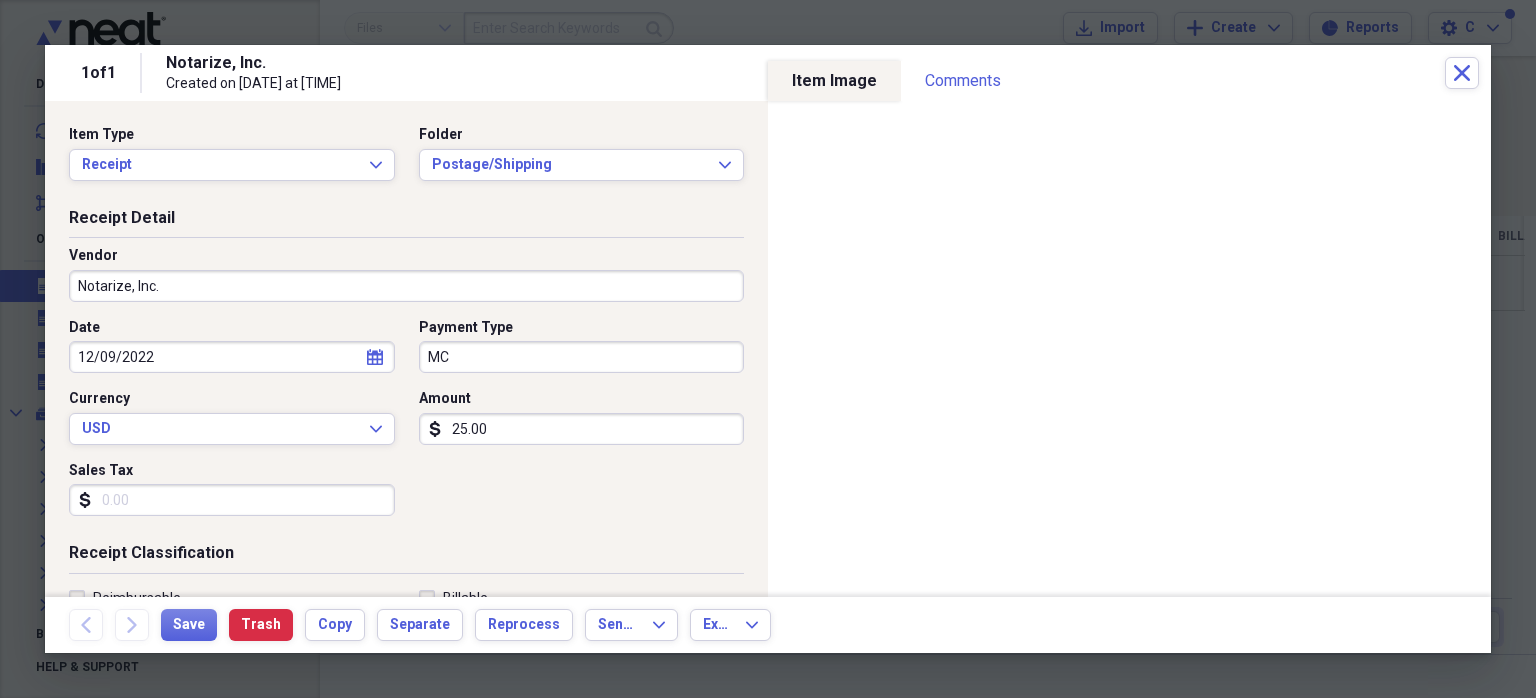 type on "M" 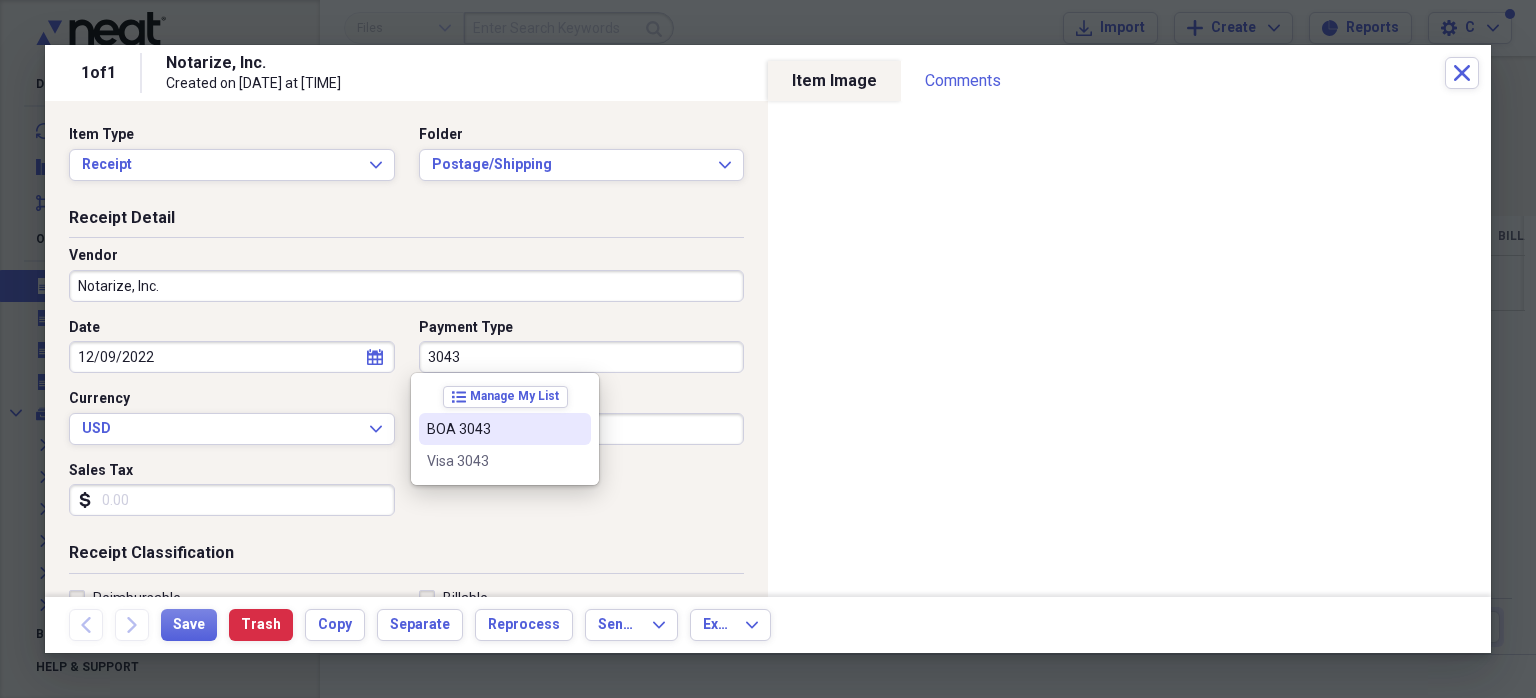 click on "BOA 3043" at bounding box center [505, 429] 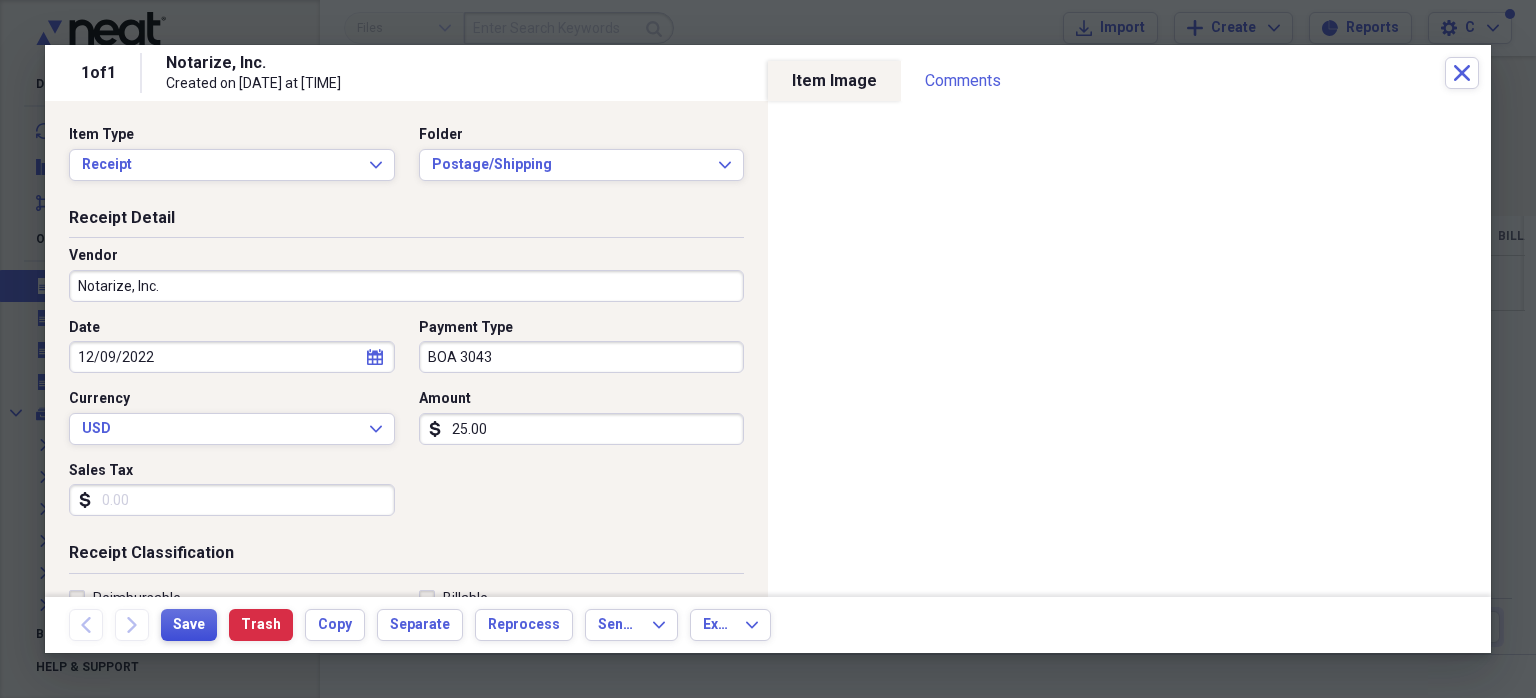 click on "Save" at bounding box center (189, 625) 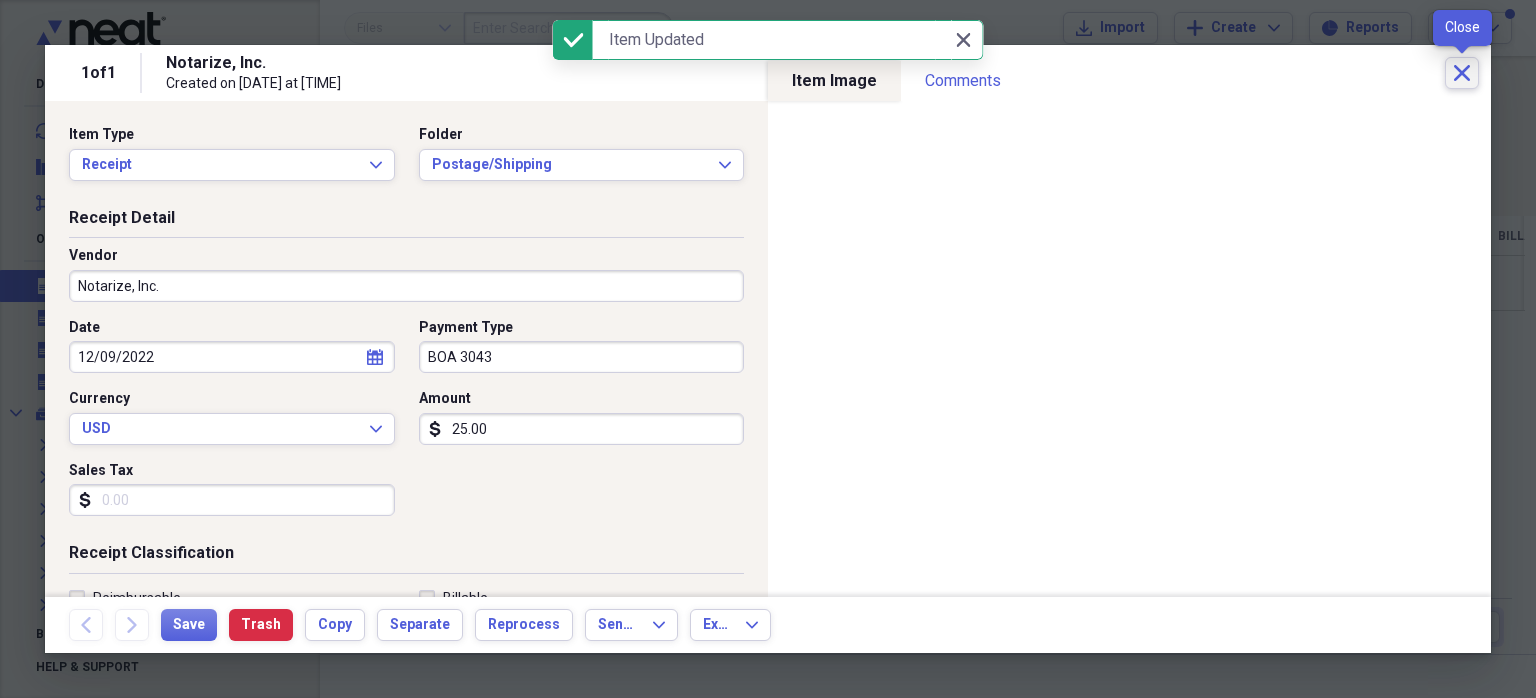 click on "Close" 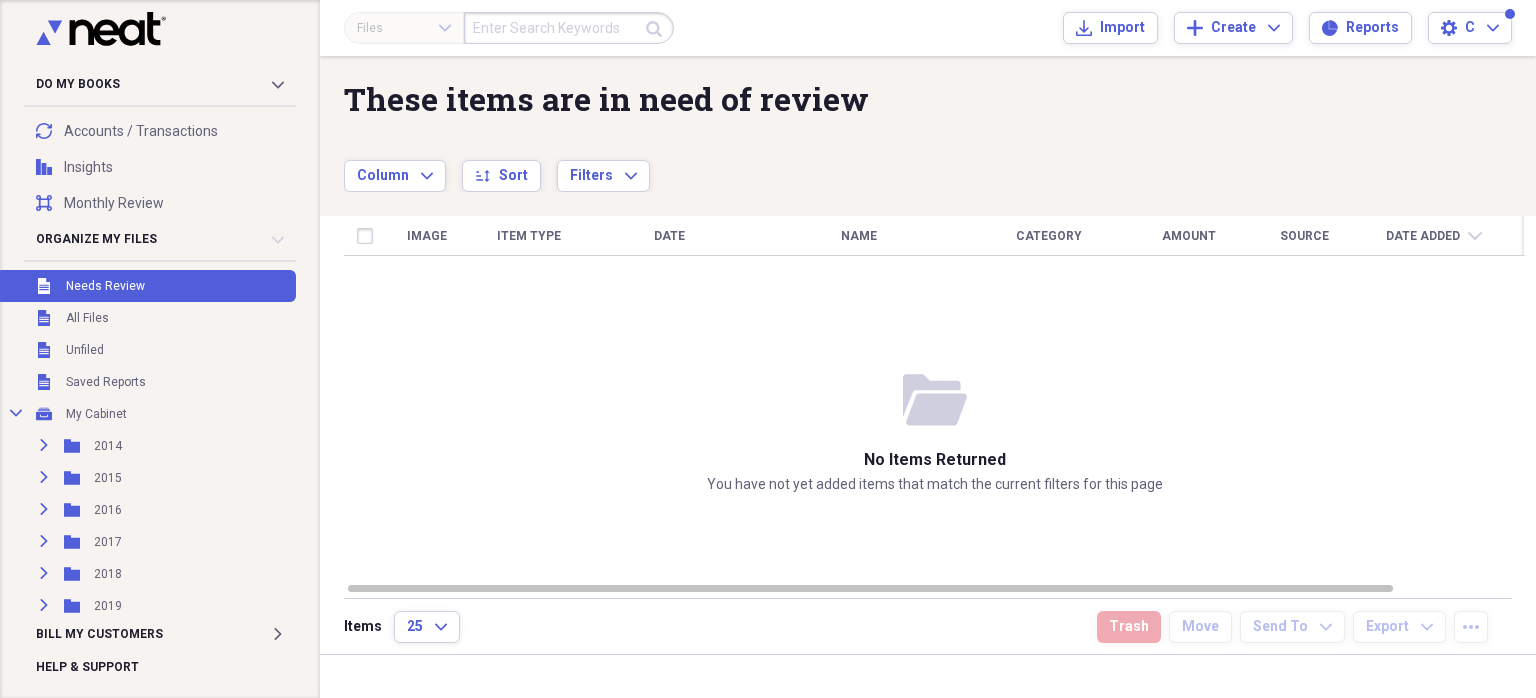 click at bounding box center [569, 28] 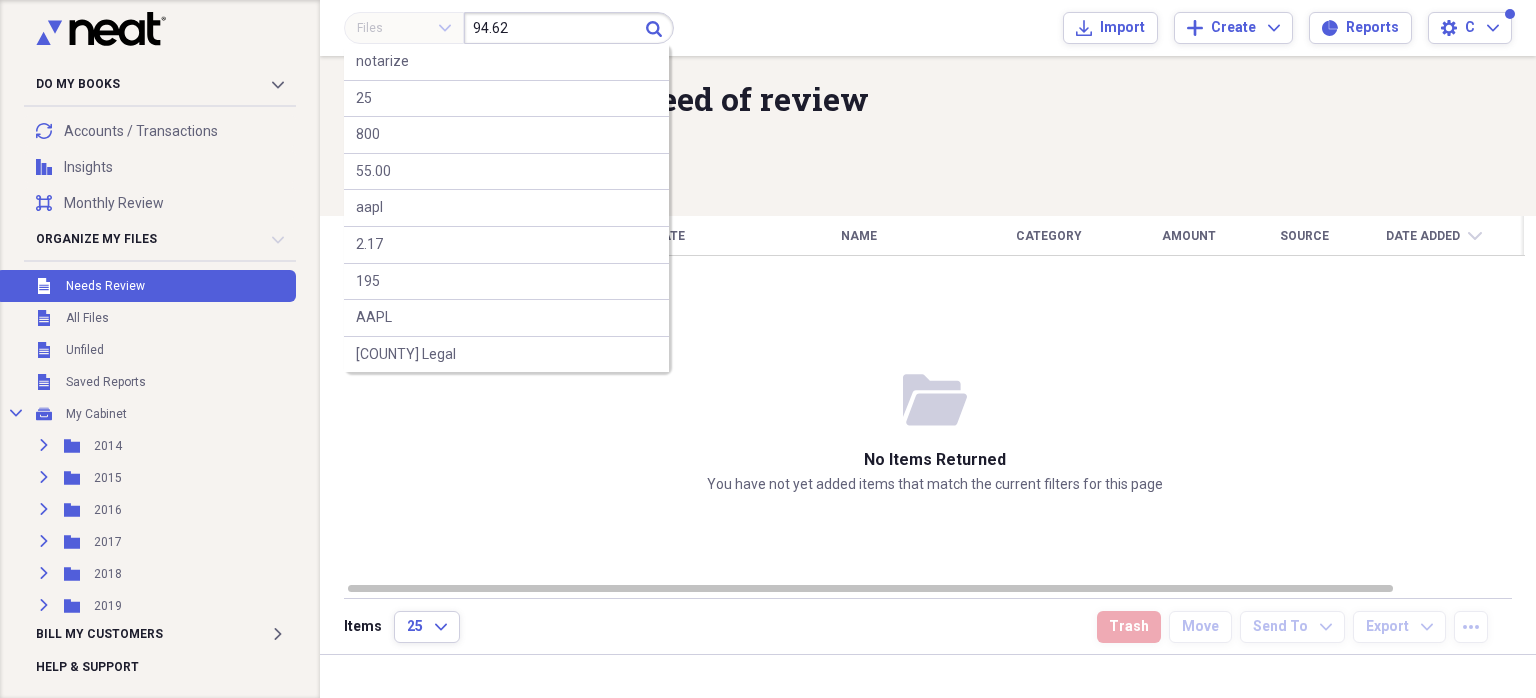 type on "94.62" 